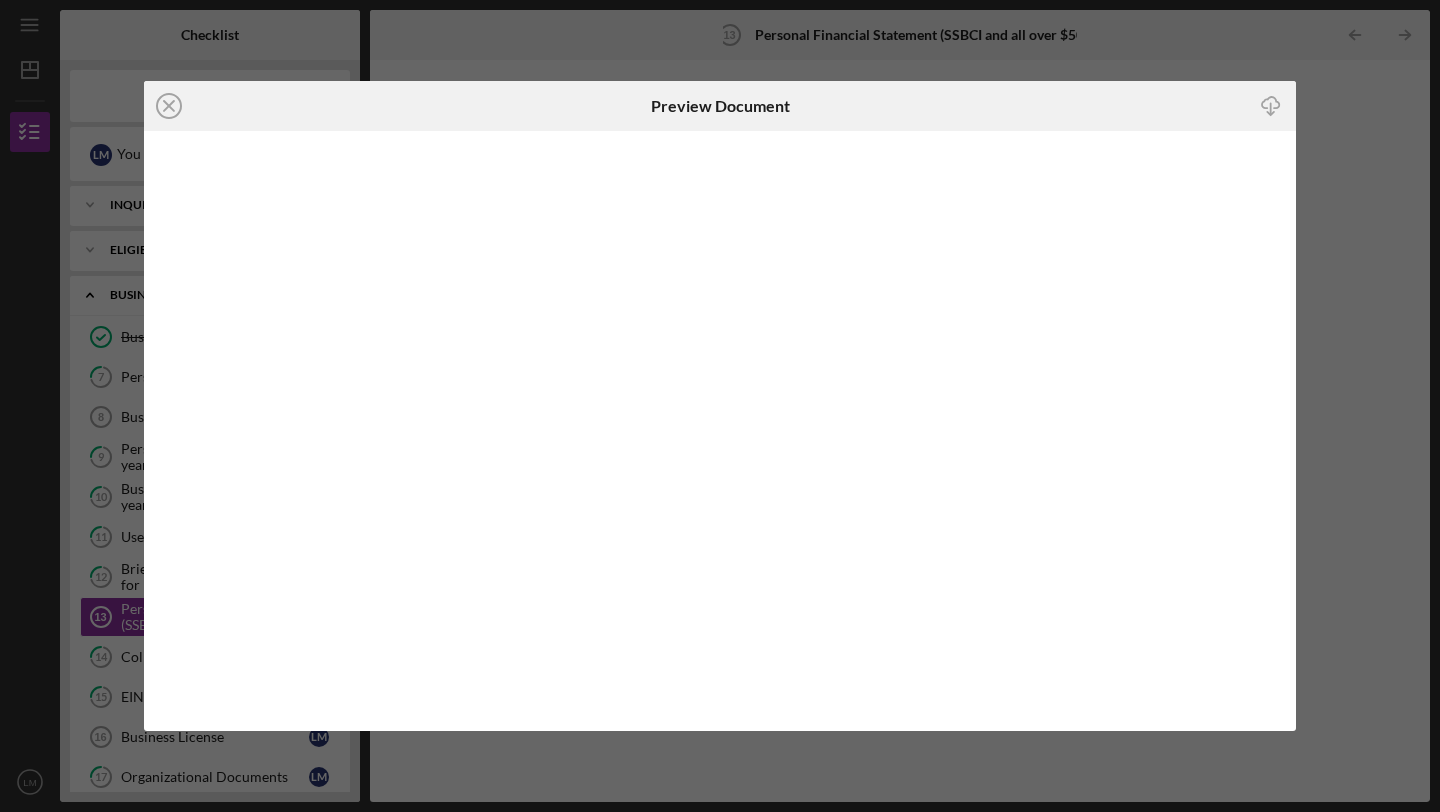 scroll, scrollTop: 0, scrollLeft: 0, axis: both 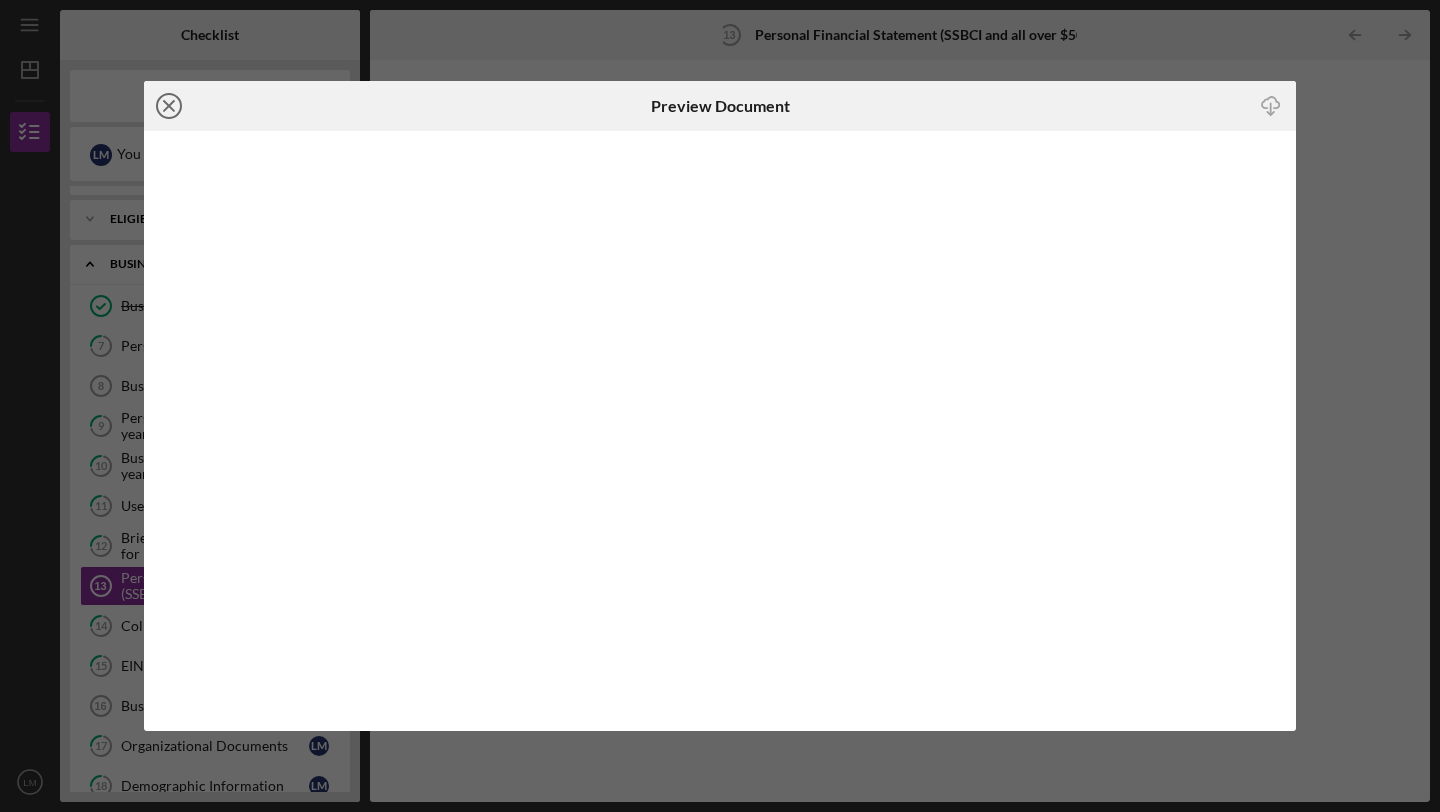 click on "Icon/Close" 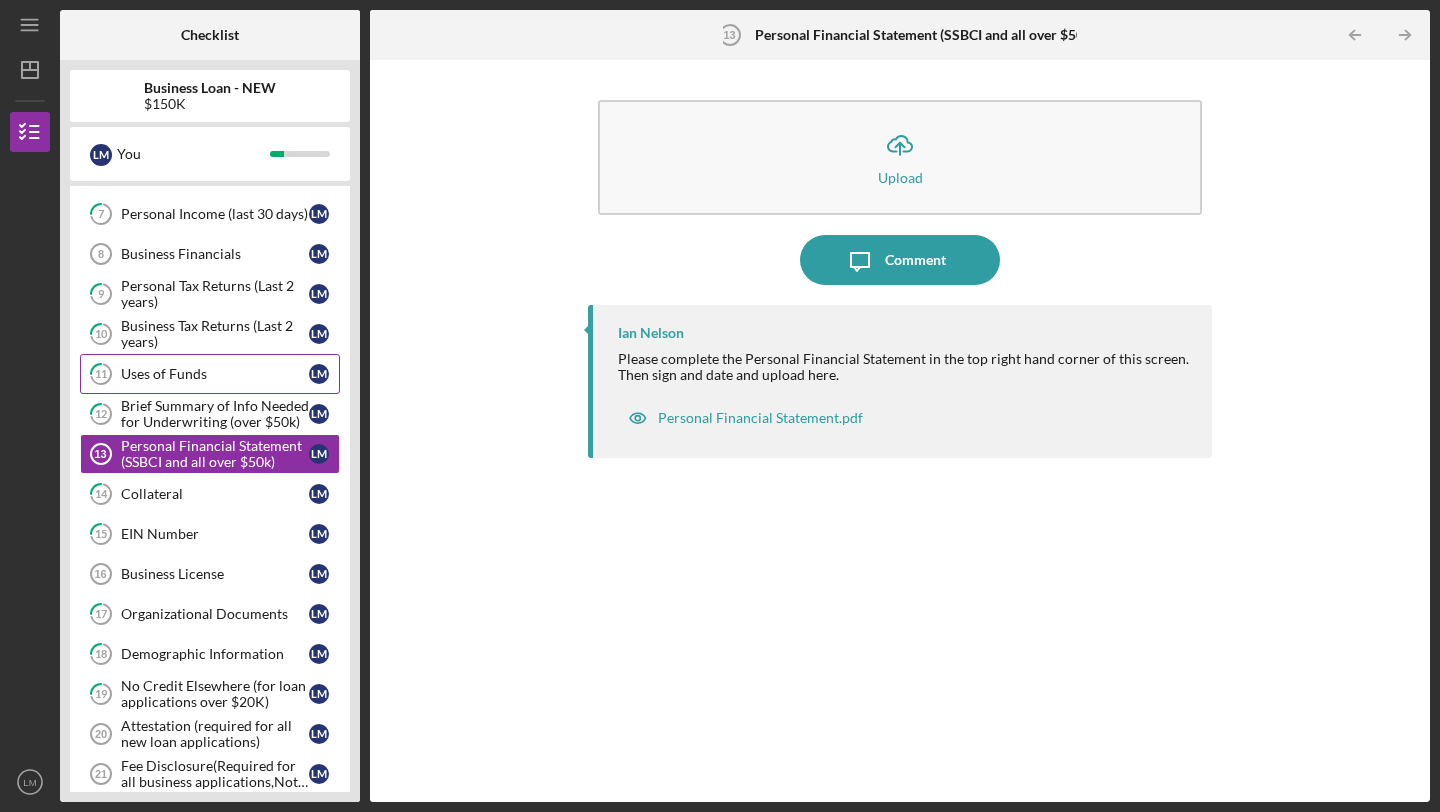 scroll, scrollTop: 165, scrollLeft: 0, axis: vertical 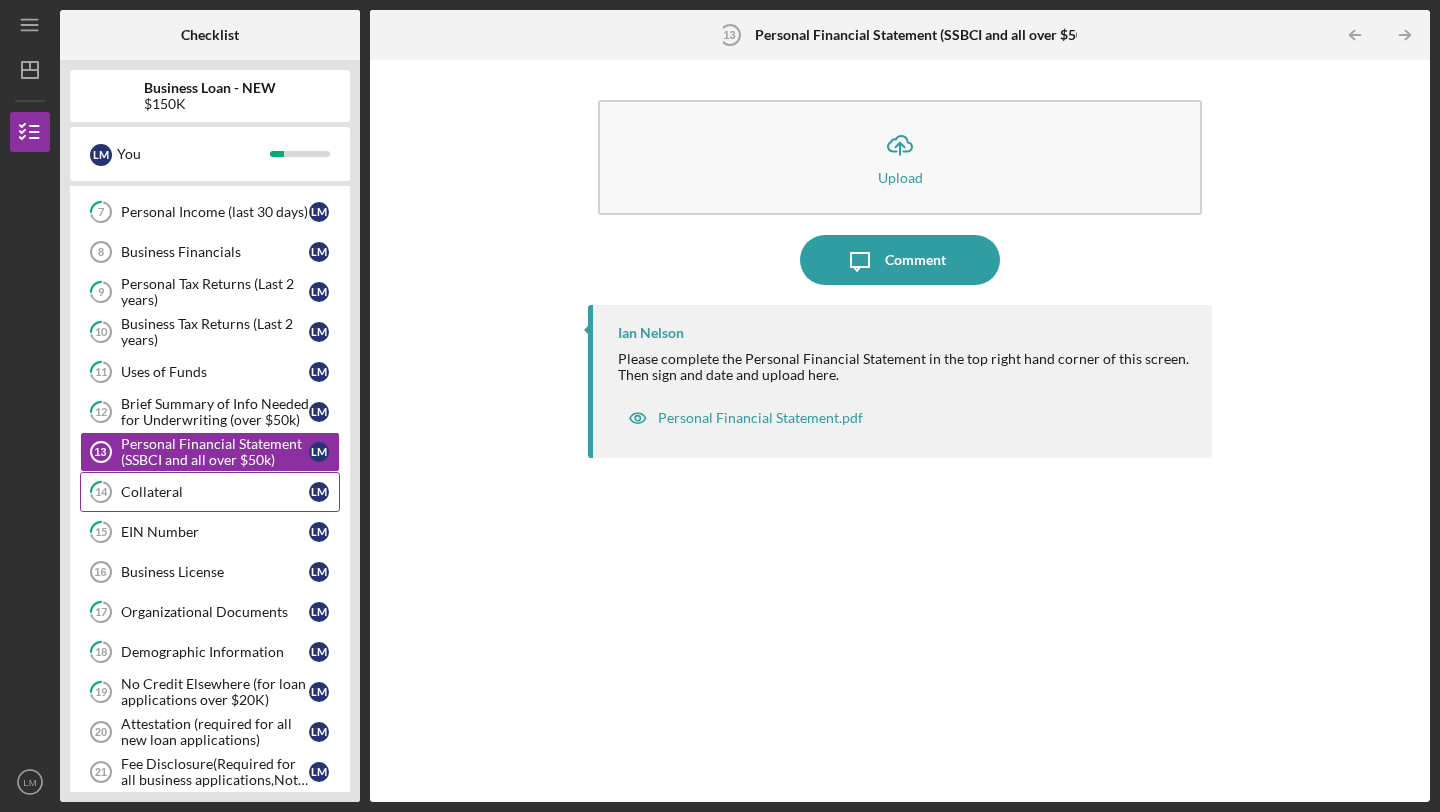 click on "Collateral" at bounding box center [215, 492] 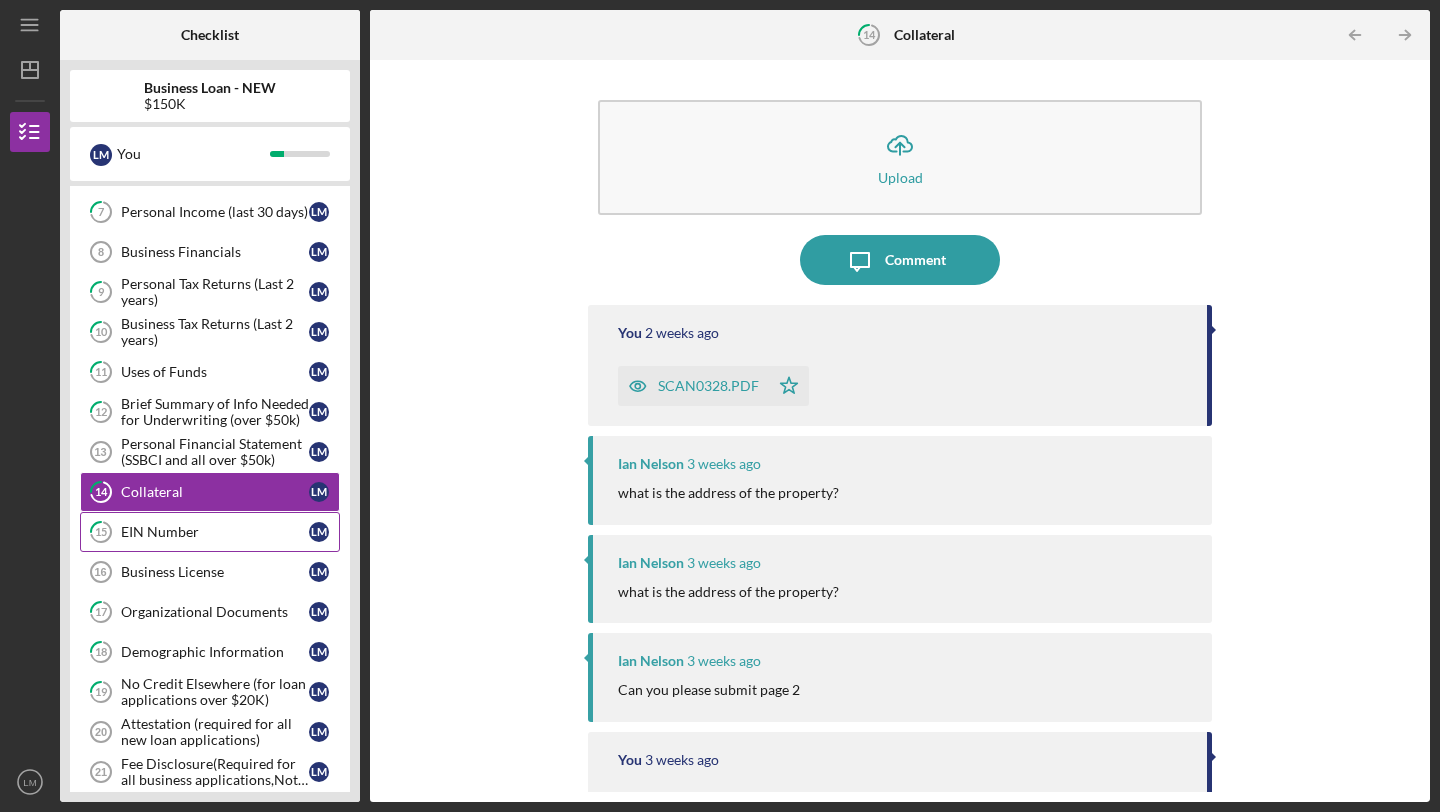 click on "EIN Number" at bounding box center (215, 532) 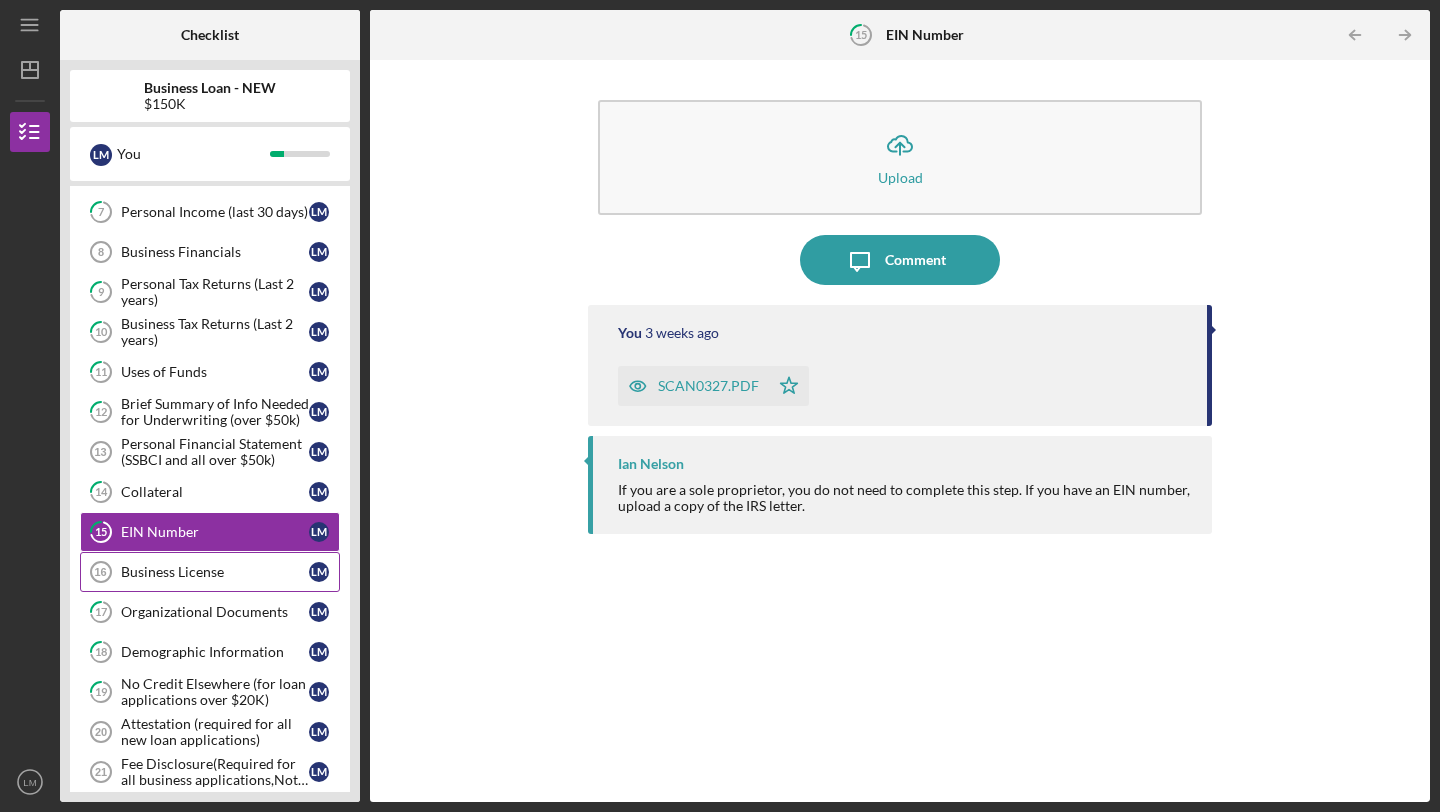 click on "Business License" at bounding box center (215, 572) 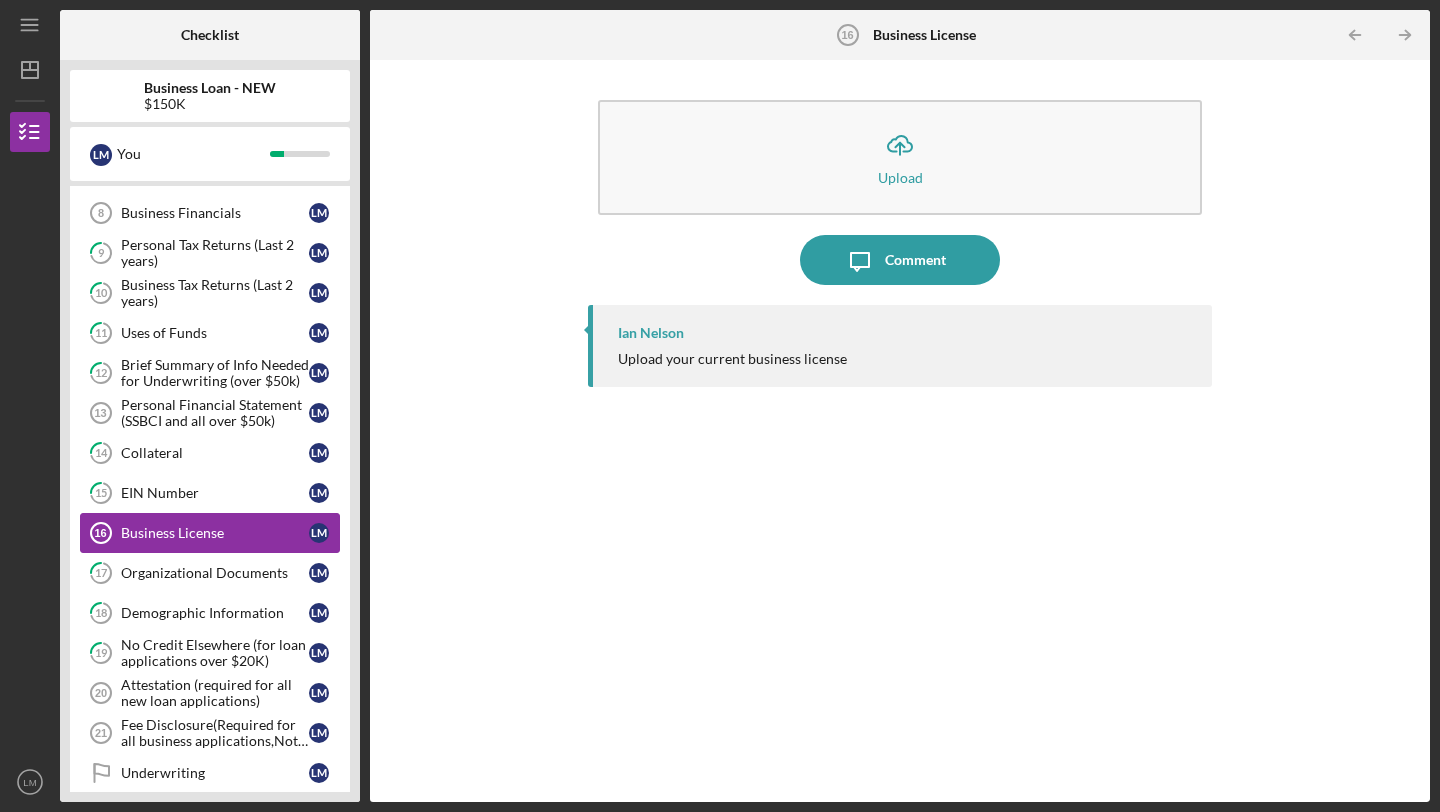 scroll, scrollTop: 223, scrollLeft: 0, axis: vertical 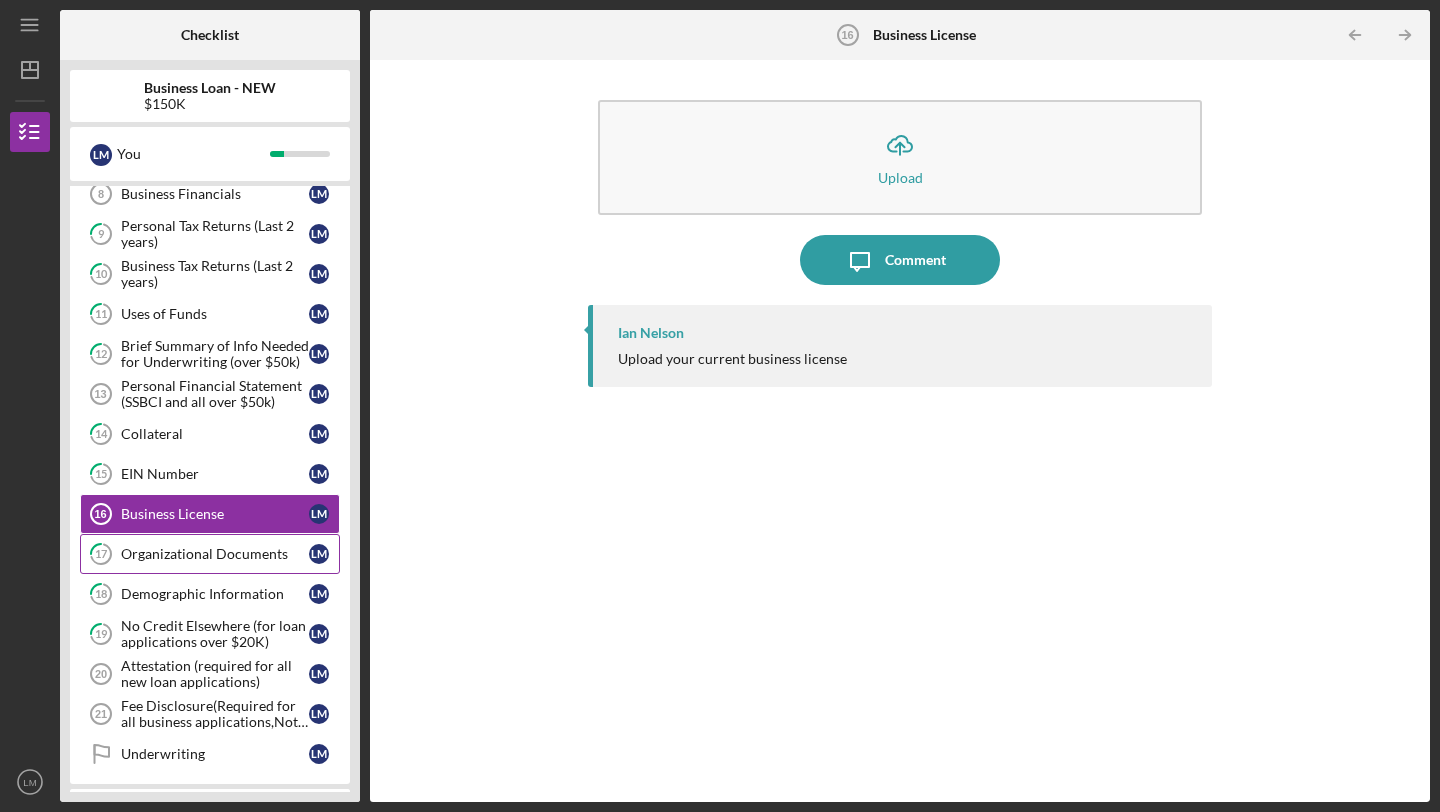 click on "17 Organizational Documents L M" at bounding box center (210, 554) 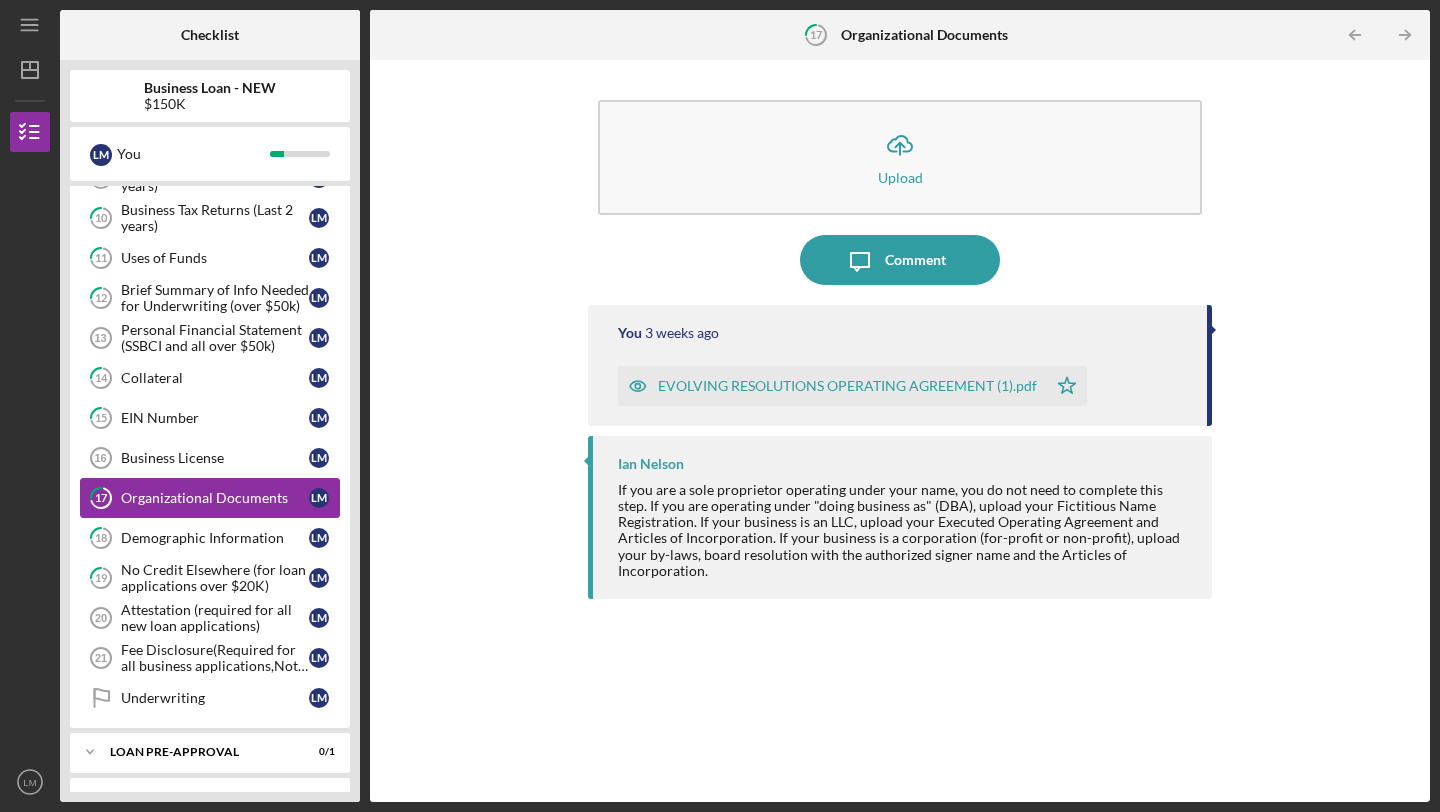 scroll, scrollTop: 294, scrollLeft: 0, axis: vertical 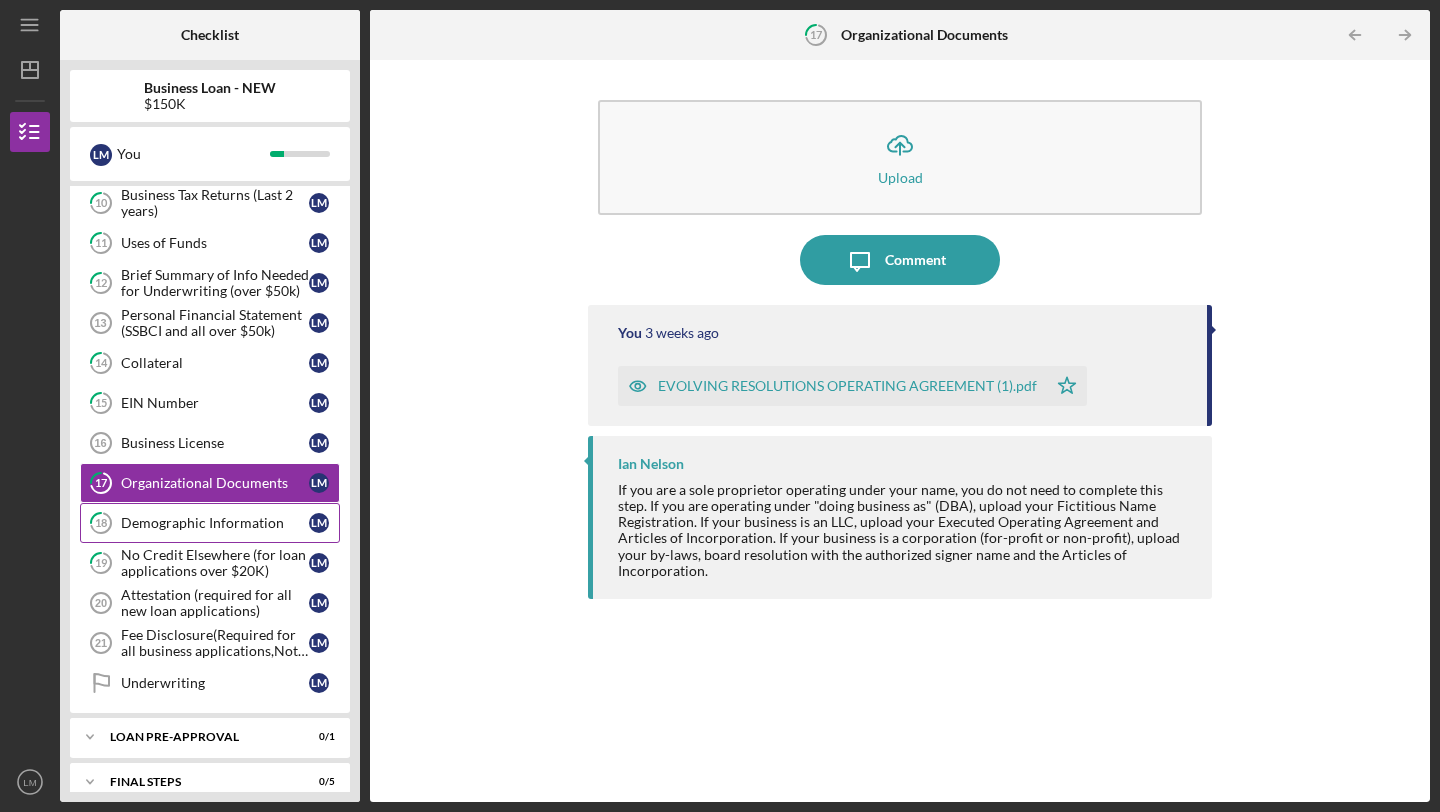 click on "Demographic Information" at bounding box center (215, 523) 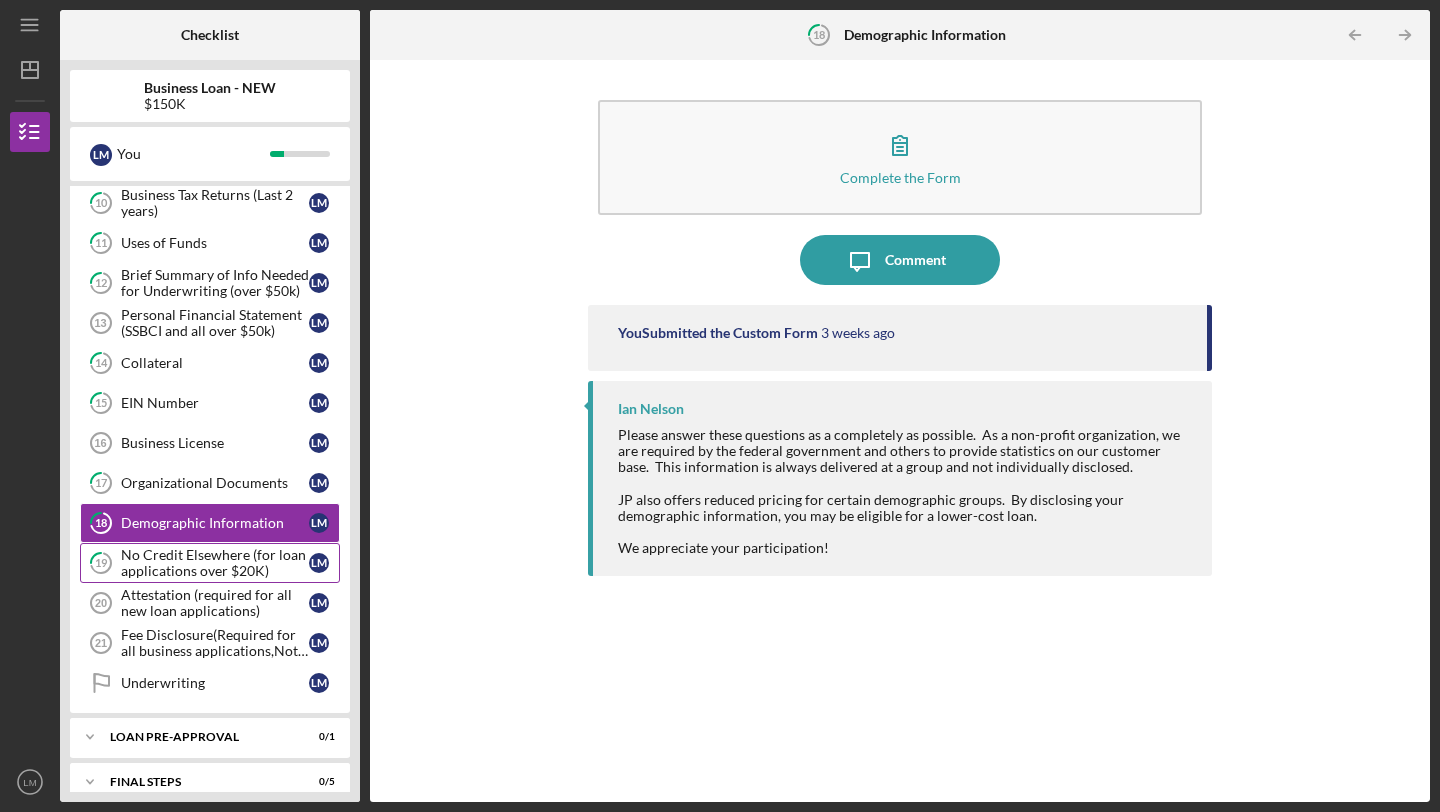 click on "No Credit Elsewhere (for loan applications over $20K)" at bounding box center [215, 563] 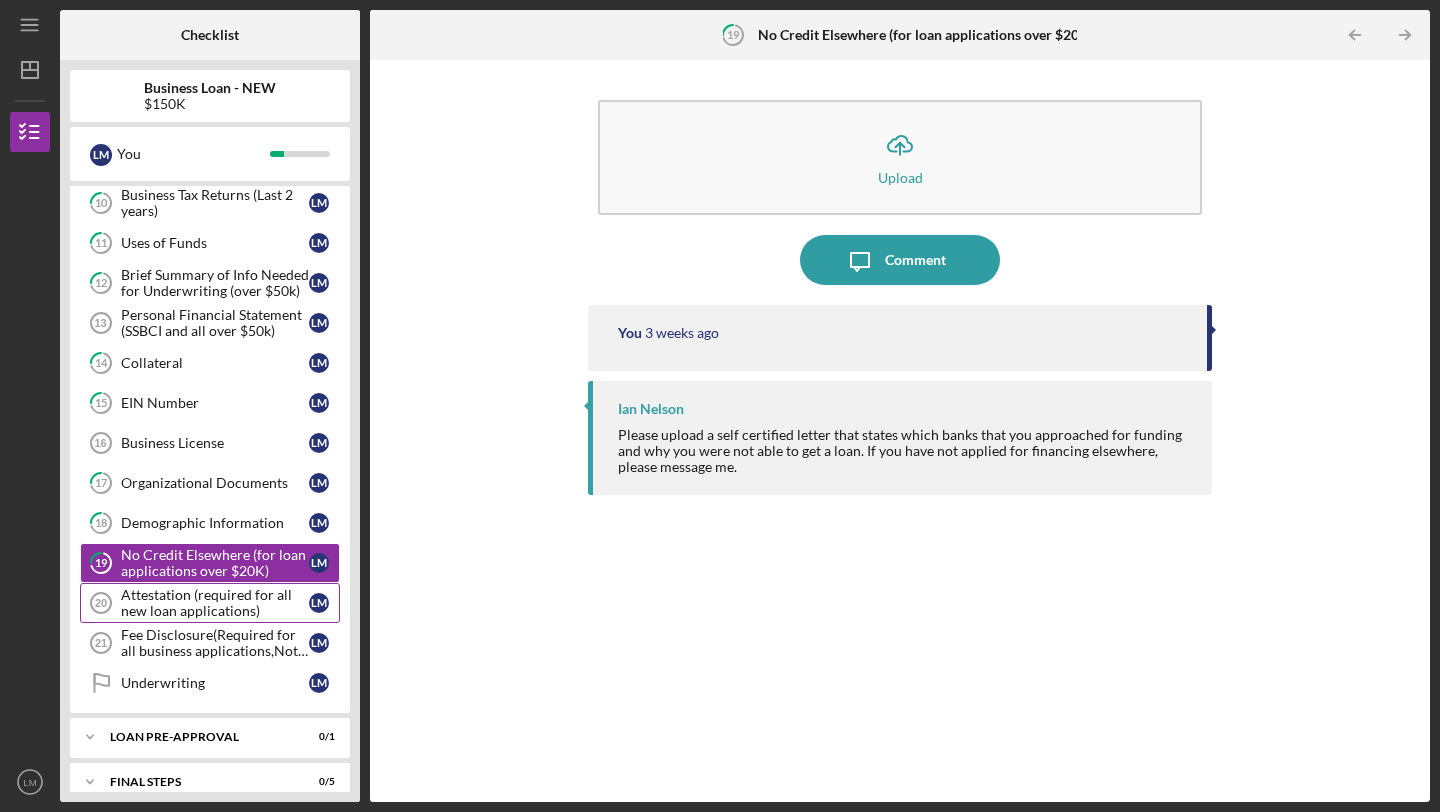 click on "Attestation (required for all new loan applications)" at bounding box center (215, 603) 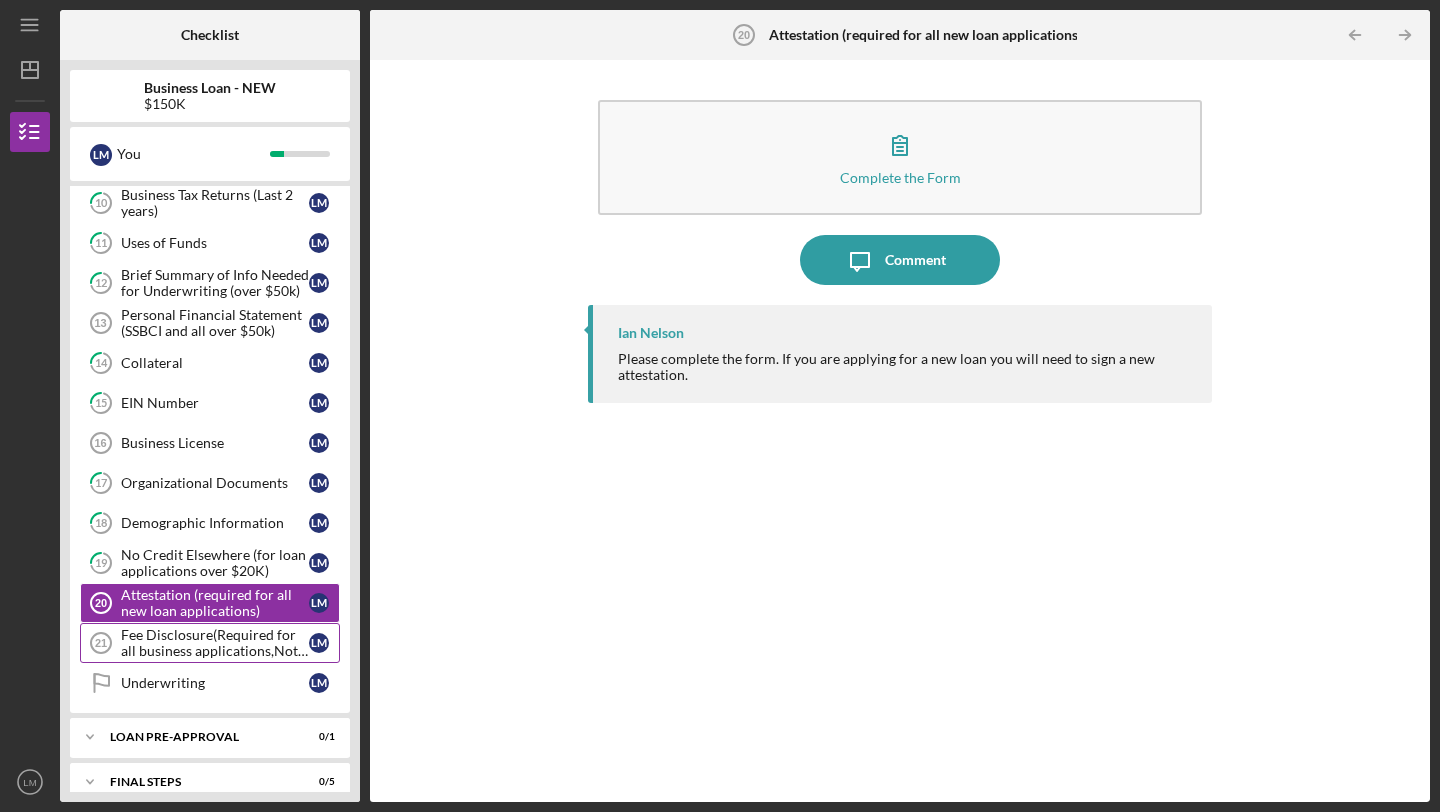 click on "Fee Disclosure(Required for all business applications,Not needed for Contractor loans)" at bounding box center (215, 643) 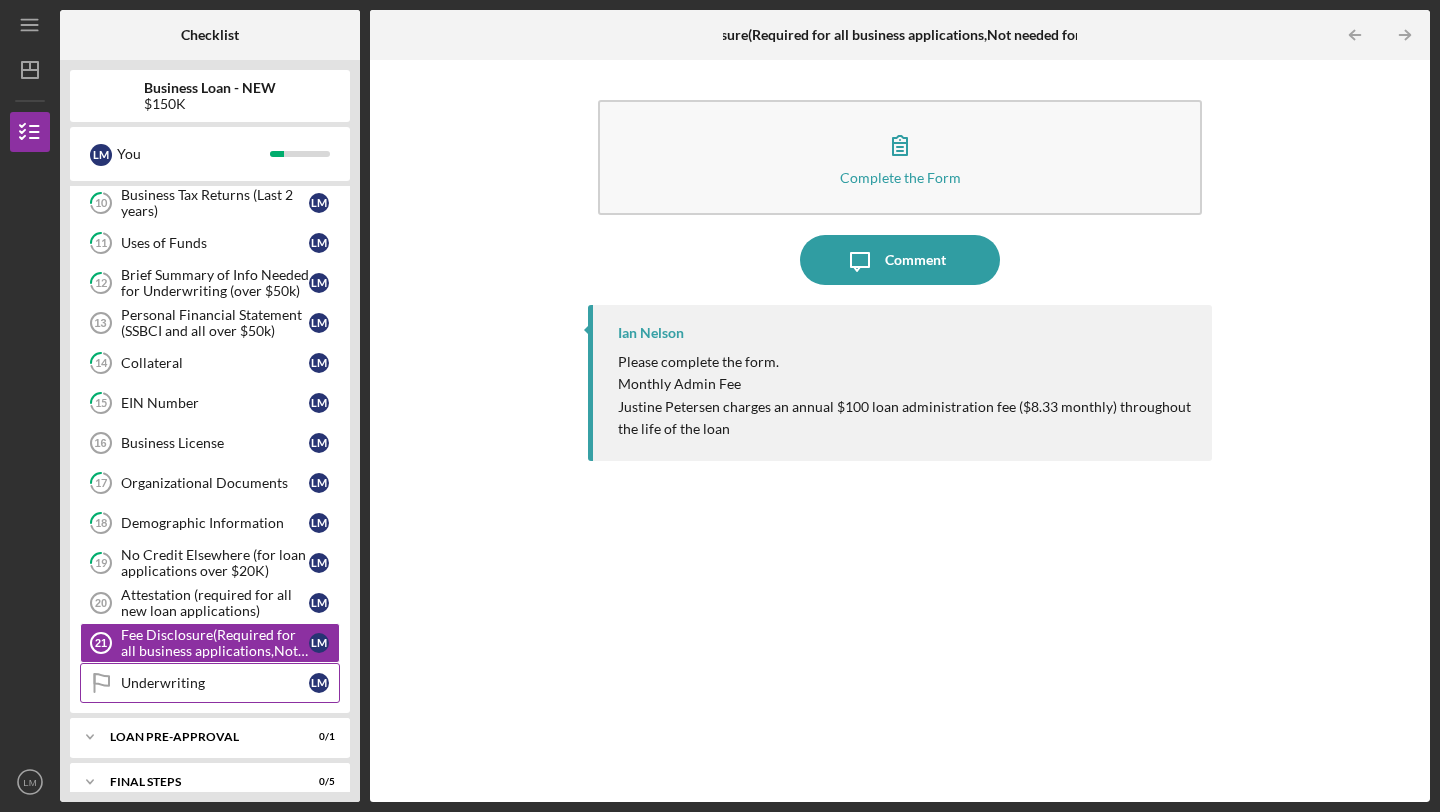 click on "Underwriting" at bounding box center (215, 683) 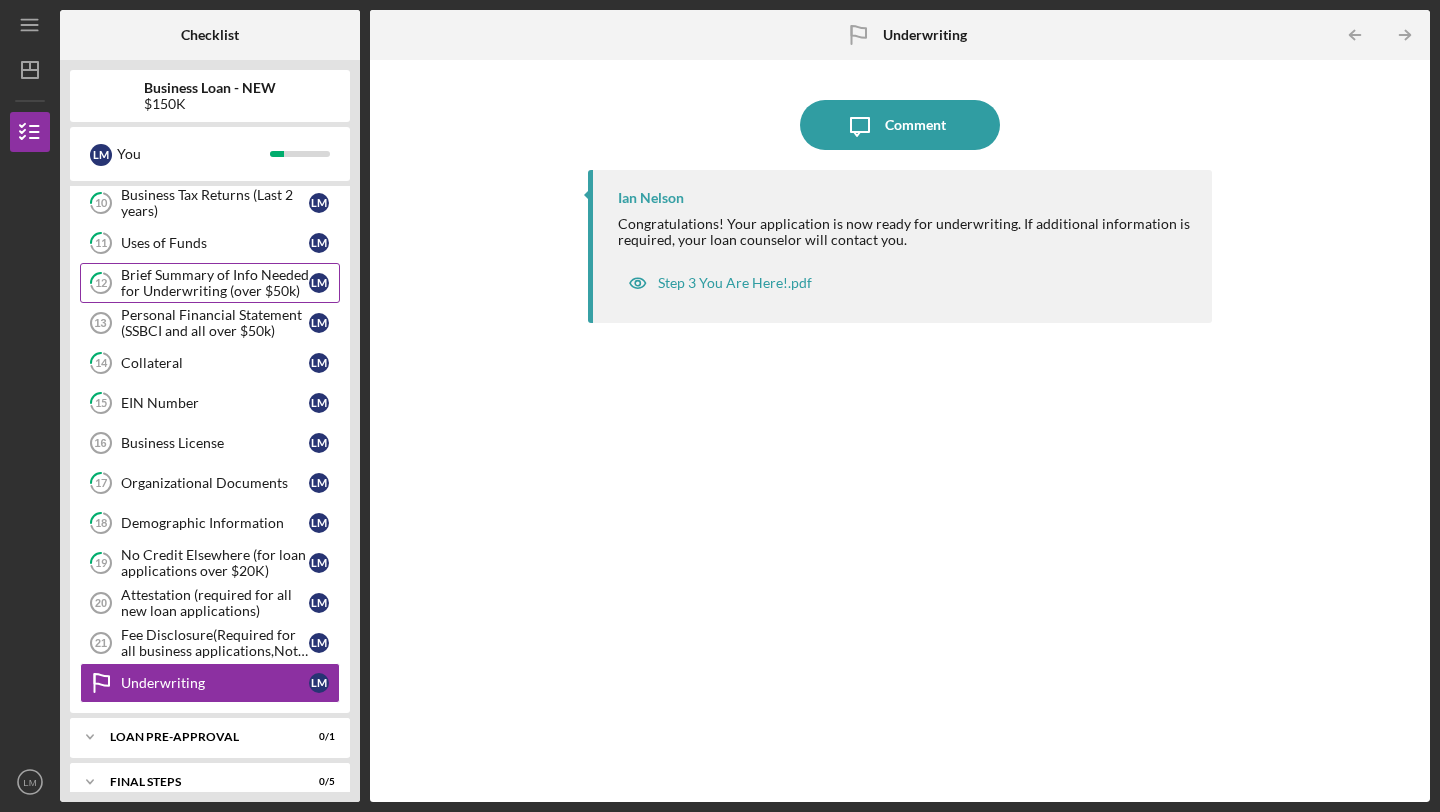 click on "Brief Summary of Info Needed for Underwriting (over $50k)" at bounding box center (215, 283) 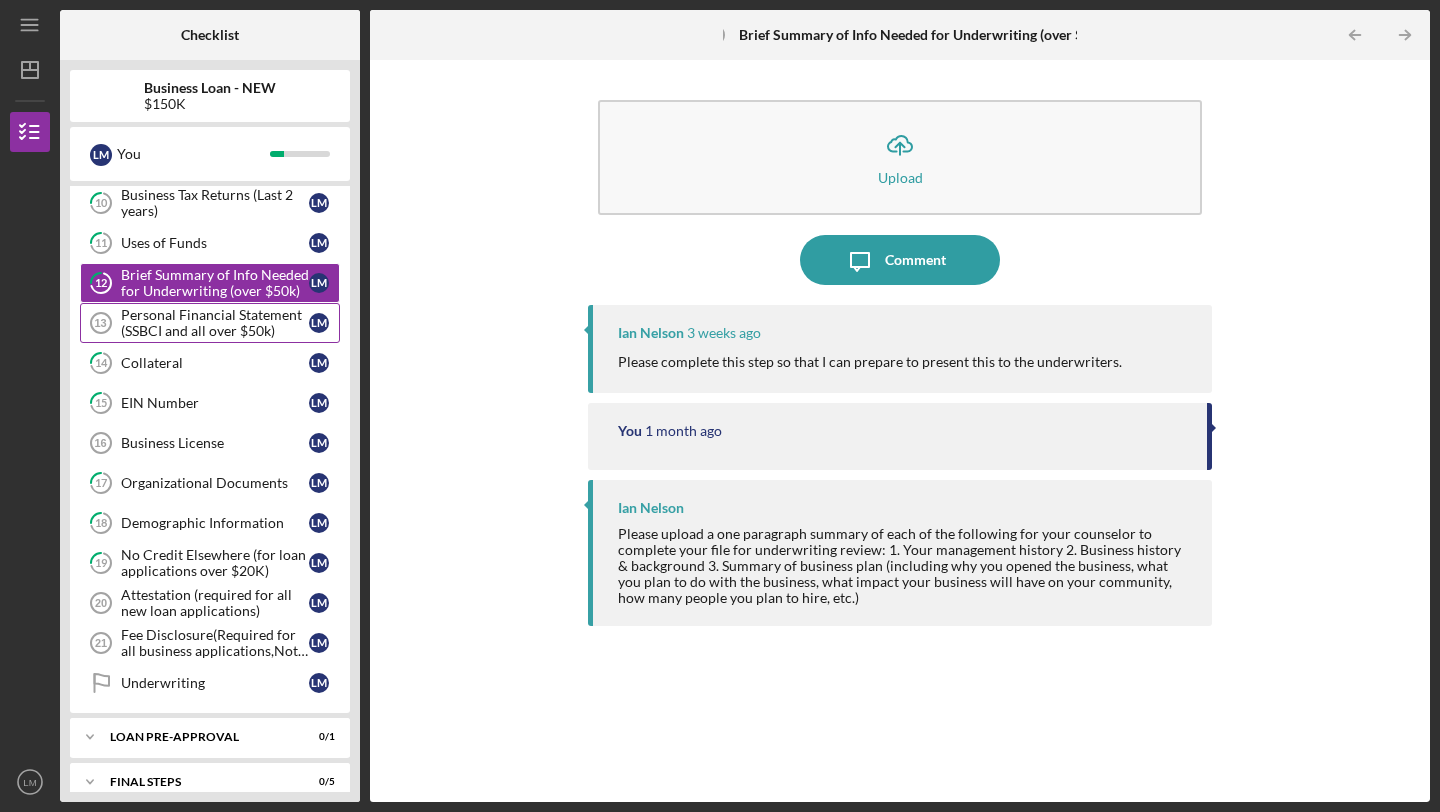 click on "Personal Financial Statement (SSBCI and all over $50k)" at bounding box center (215, 323) 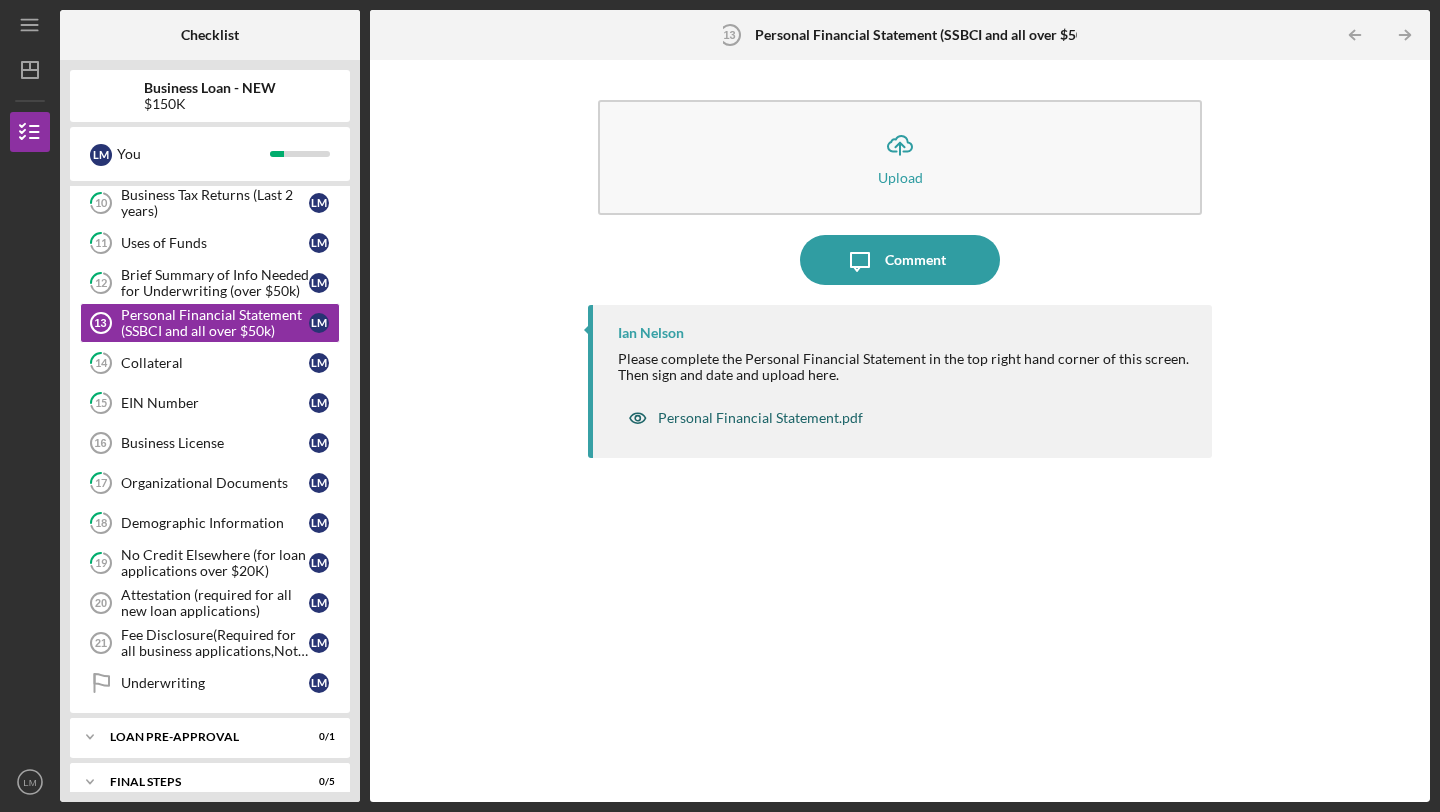 click on "Personal Financial Statement.pdf" at bounding box center [760, 418] 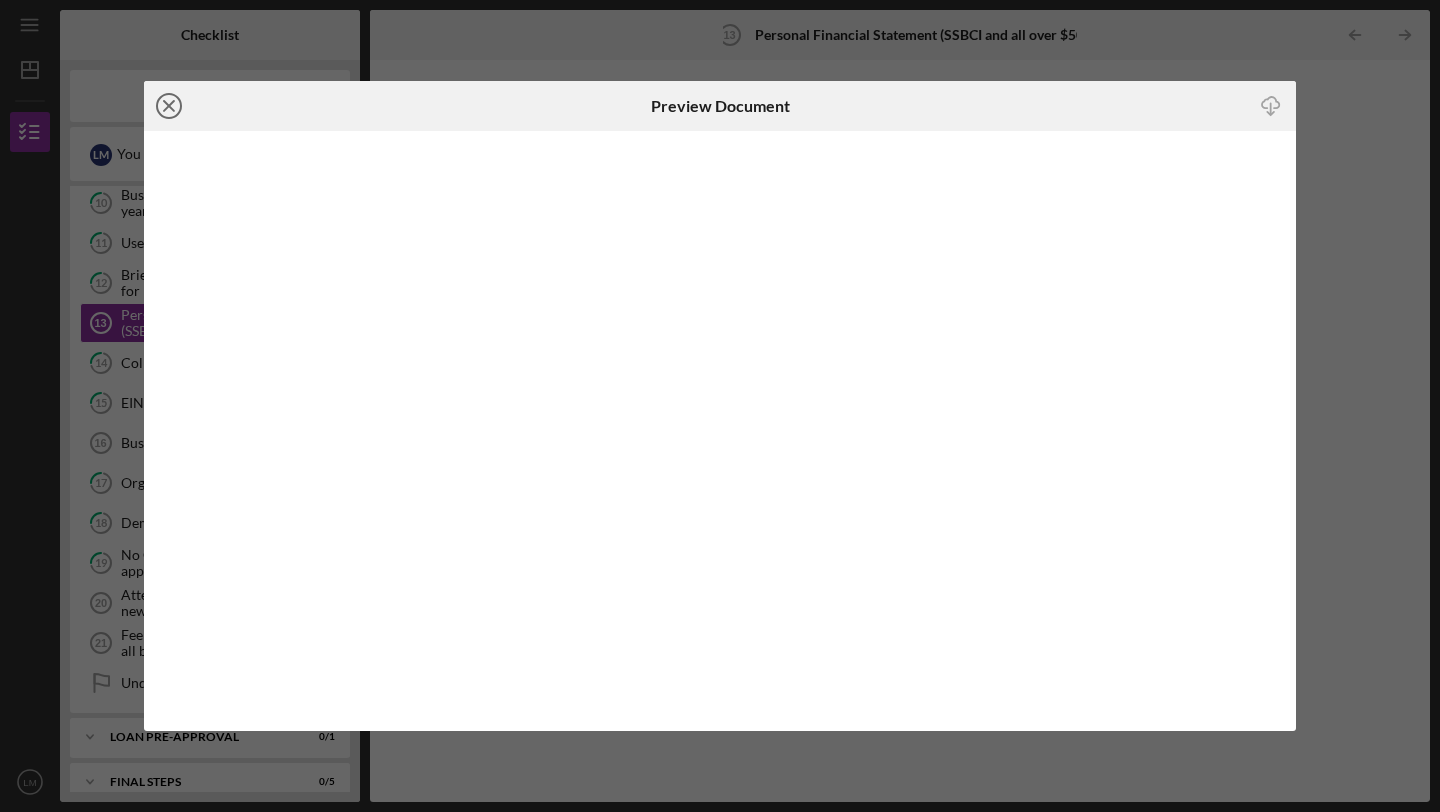 click on "Icon/Close" 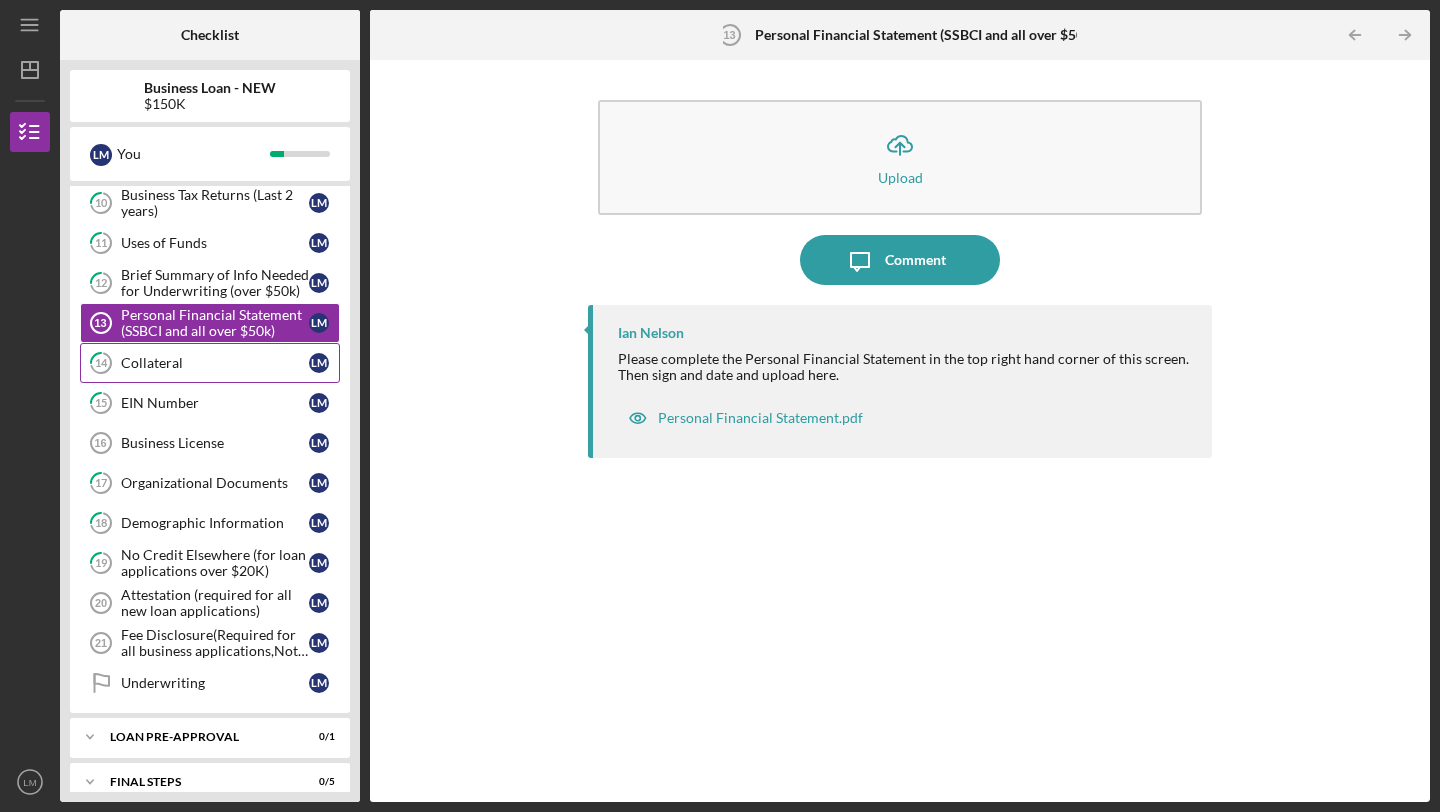 click on "14 Collateral L M" at bounding box center [210, 363] 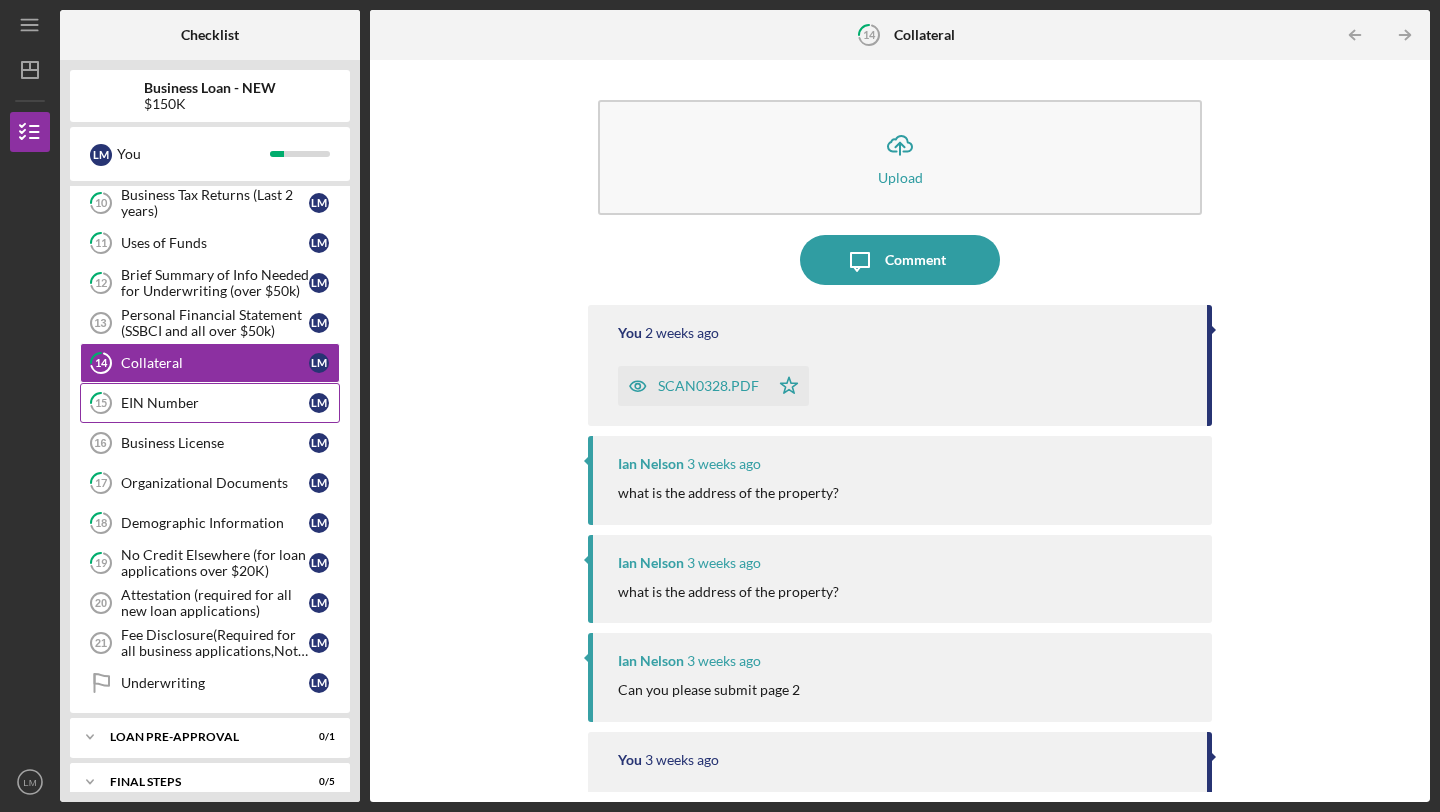 click on "EIN Number" at bounding box center (215, 403) 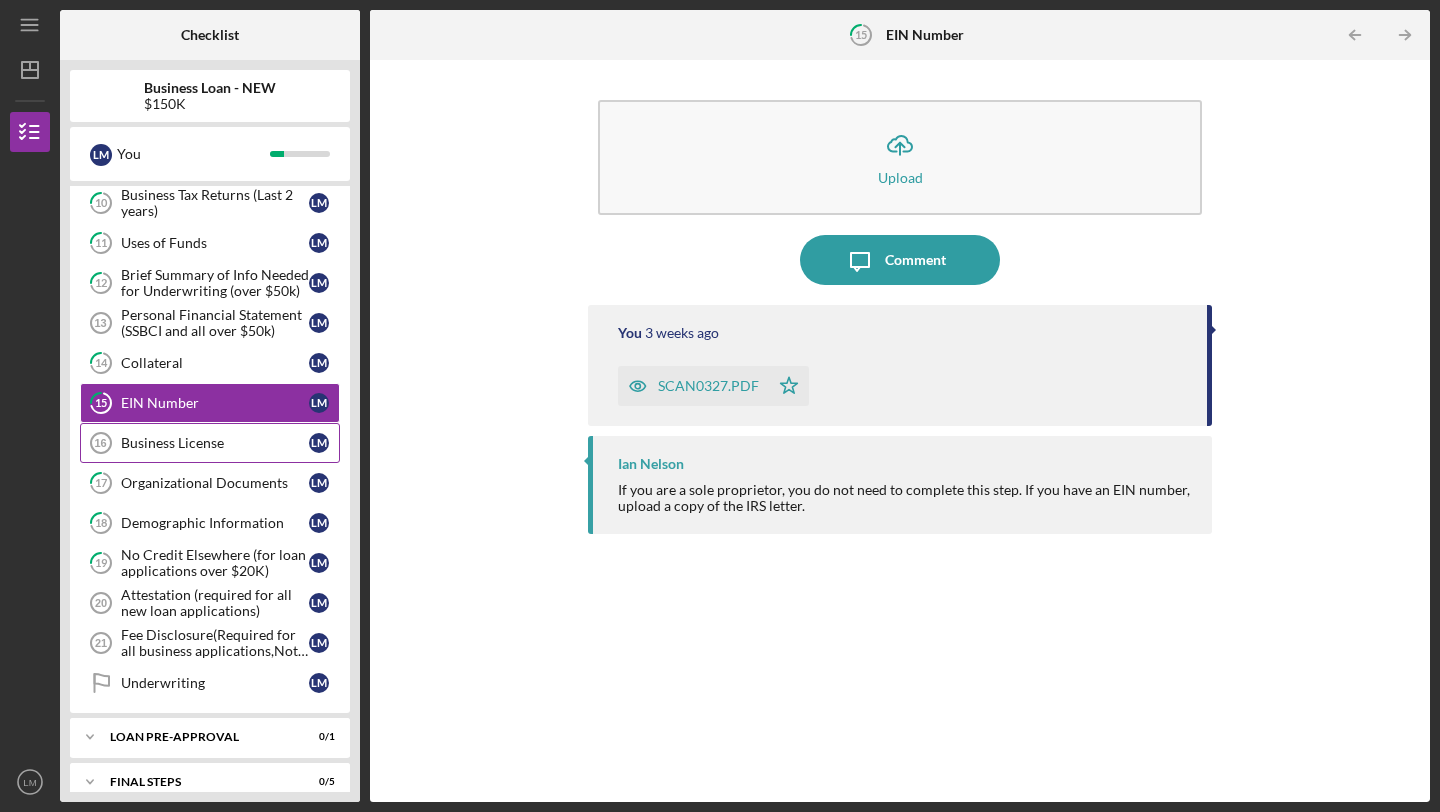 click on "Business License [NUMBER] Business License L M" at bounding box center (210, 443) 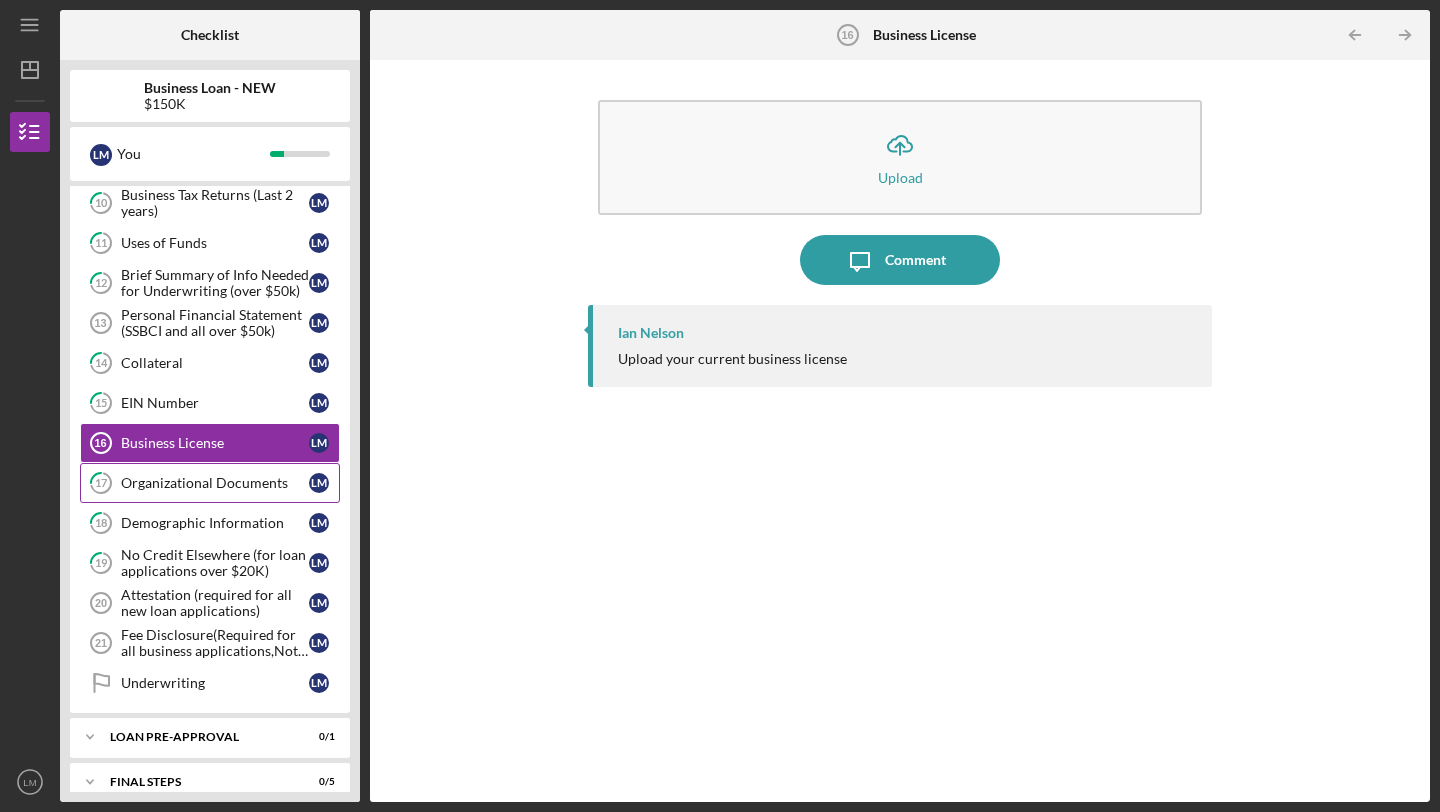 click on "17 Organizational Documents L M" at bounding box center (210, 483) 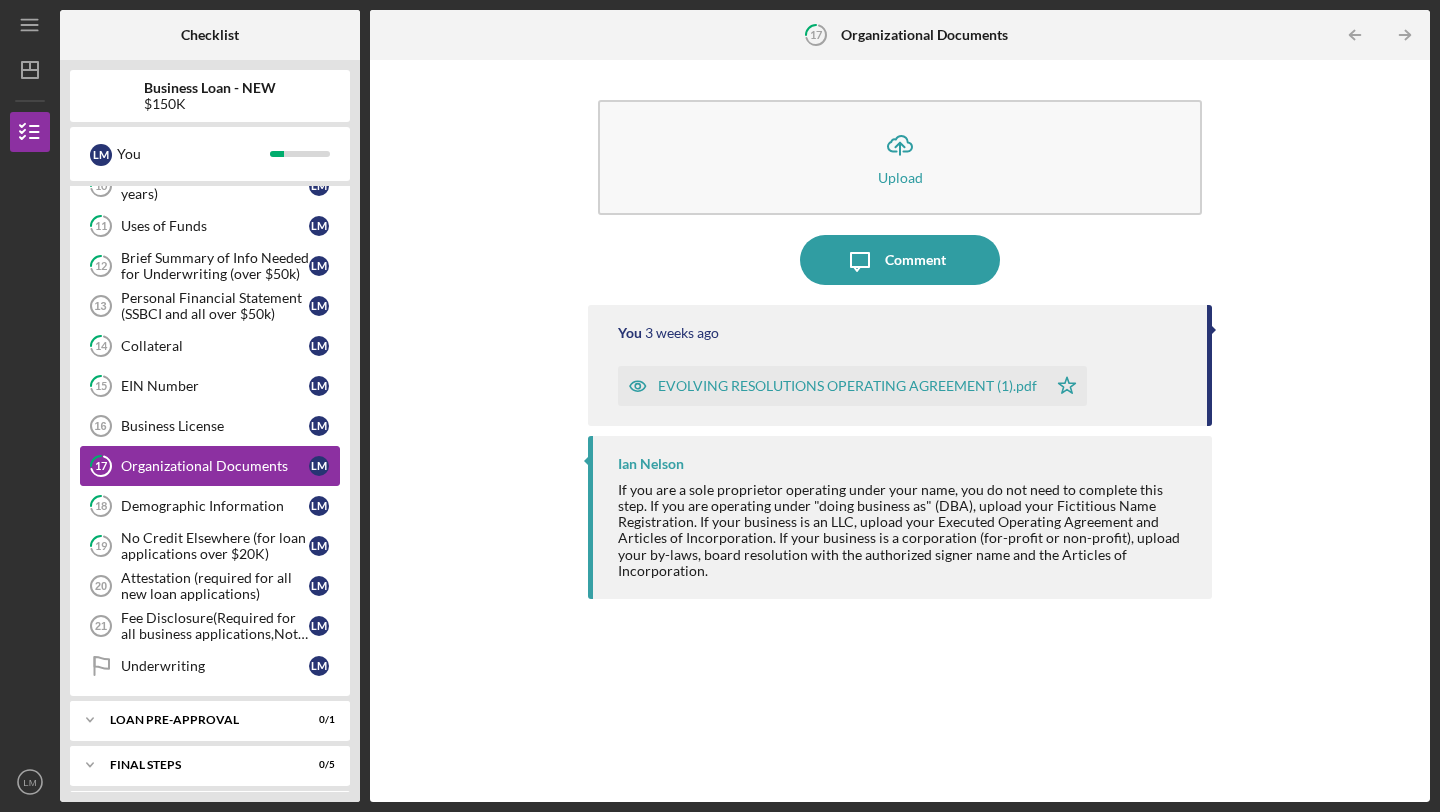 scroll, scrollTop: 360, scrollLeft: 0, axis: vertical 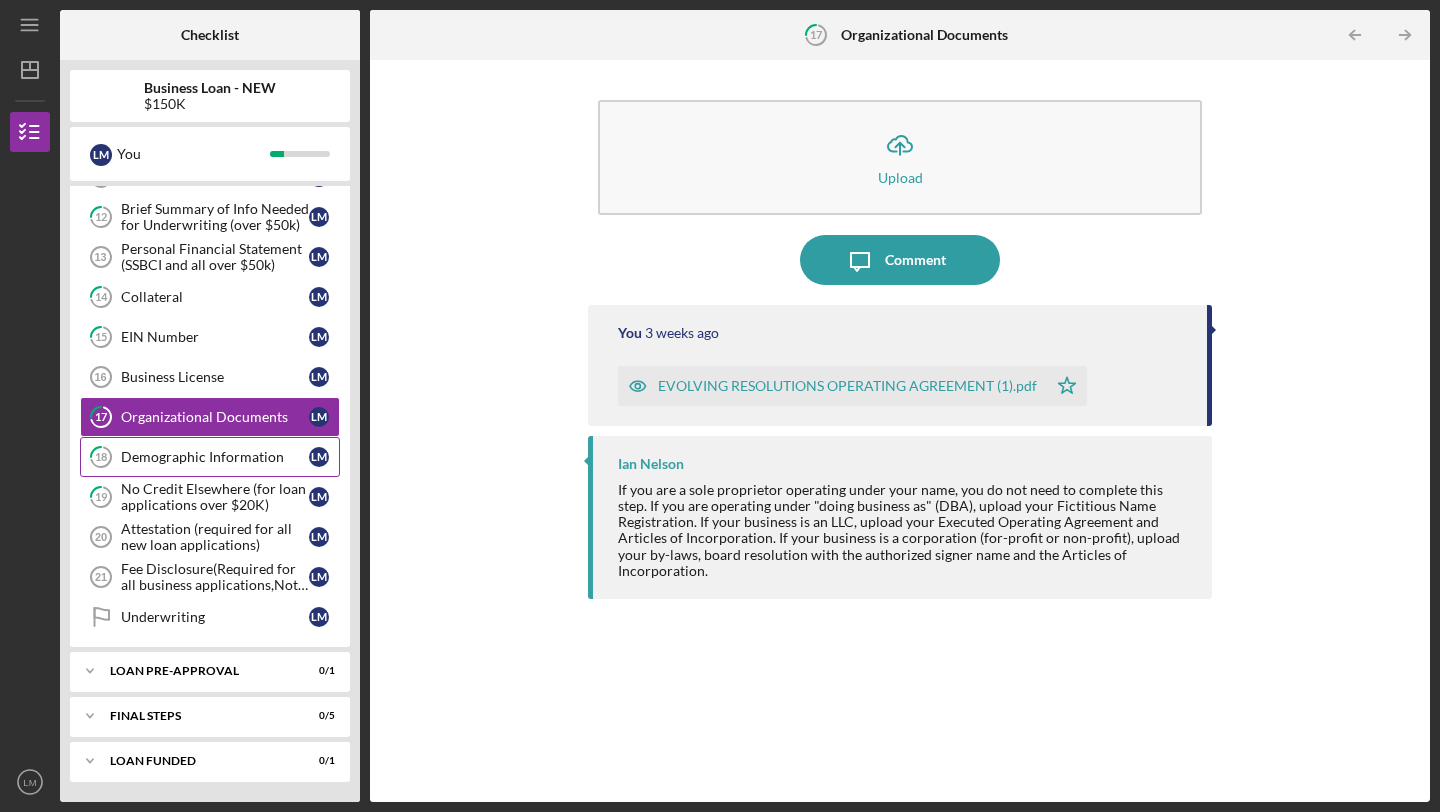click on "Demographic Information" at bounding box center (215, 457) 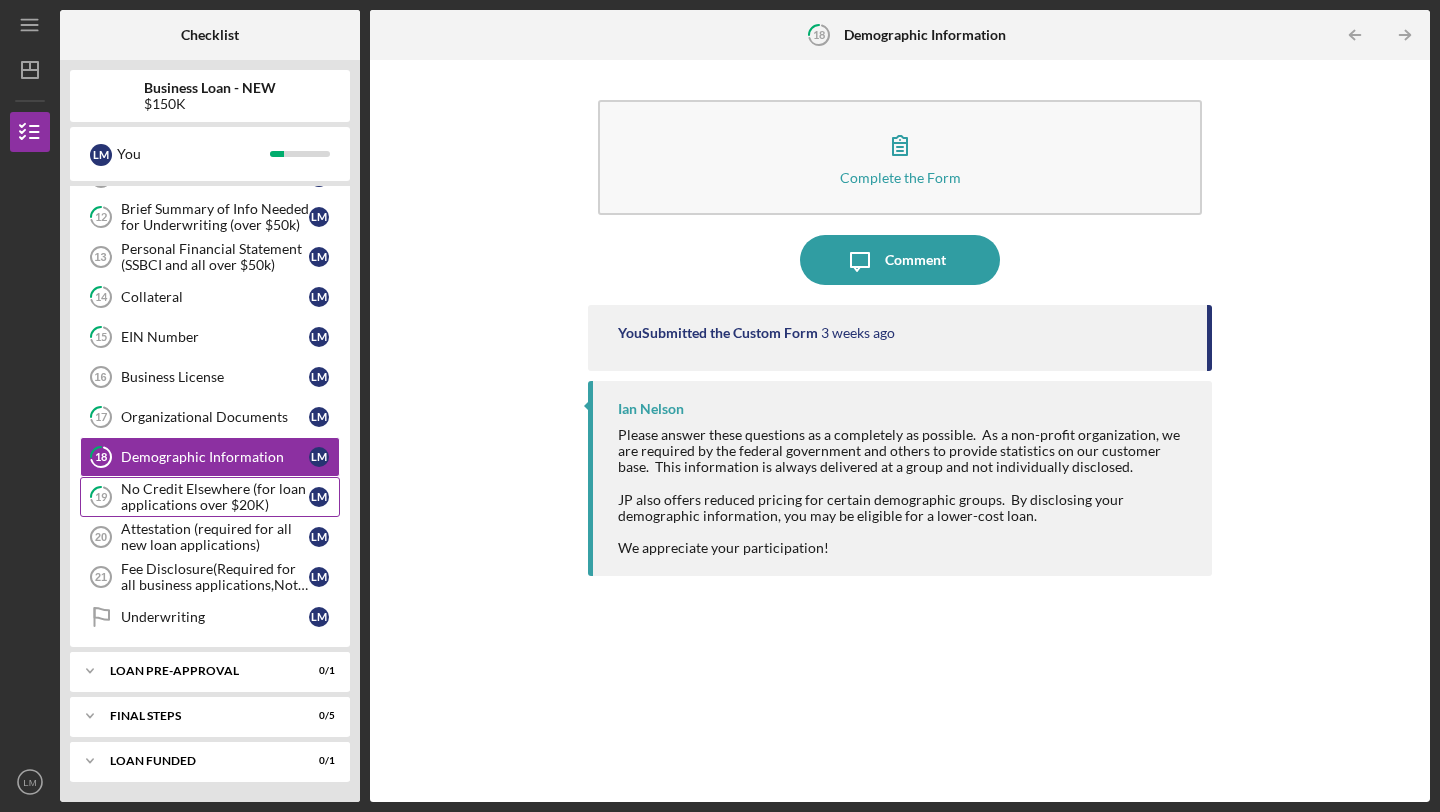 click on "No Credit Elsewhere (for loan applications over $20K)" at bounding box center (215, 497) 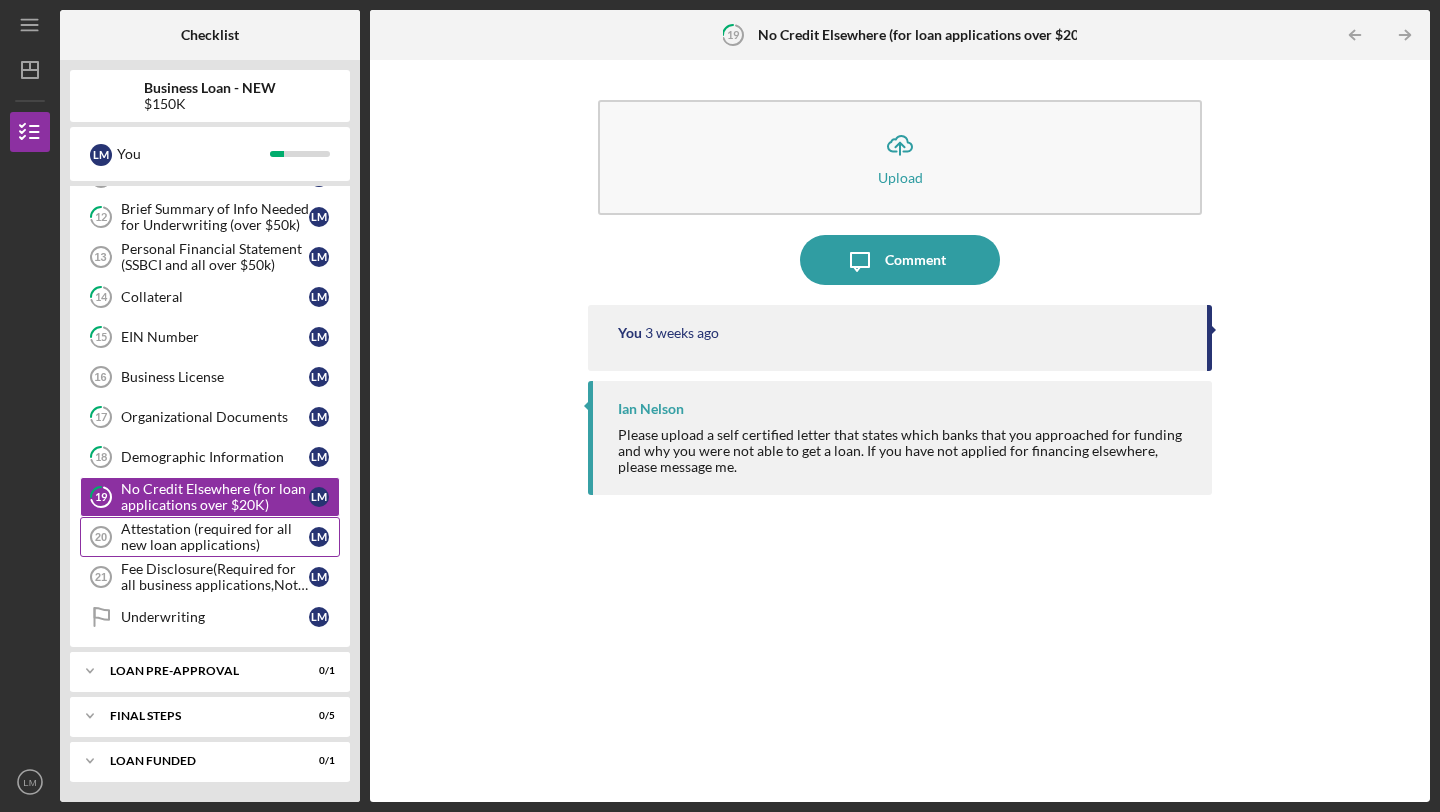 click on "Attestation (required for all new loan applications) [NUMBER] Attestation (required for all new loan applications) L M" at bounding box center [210, 537] 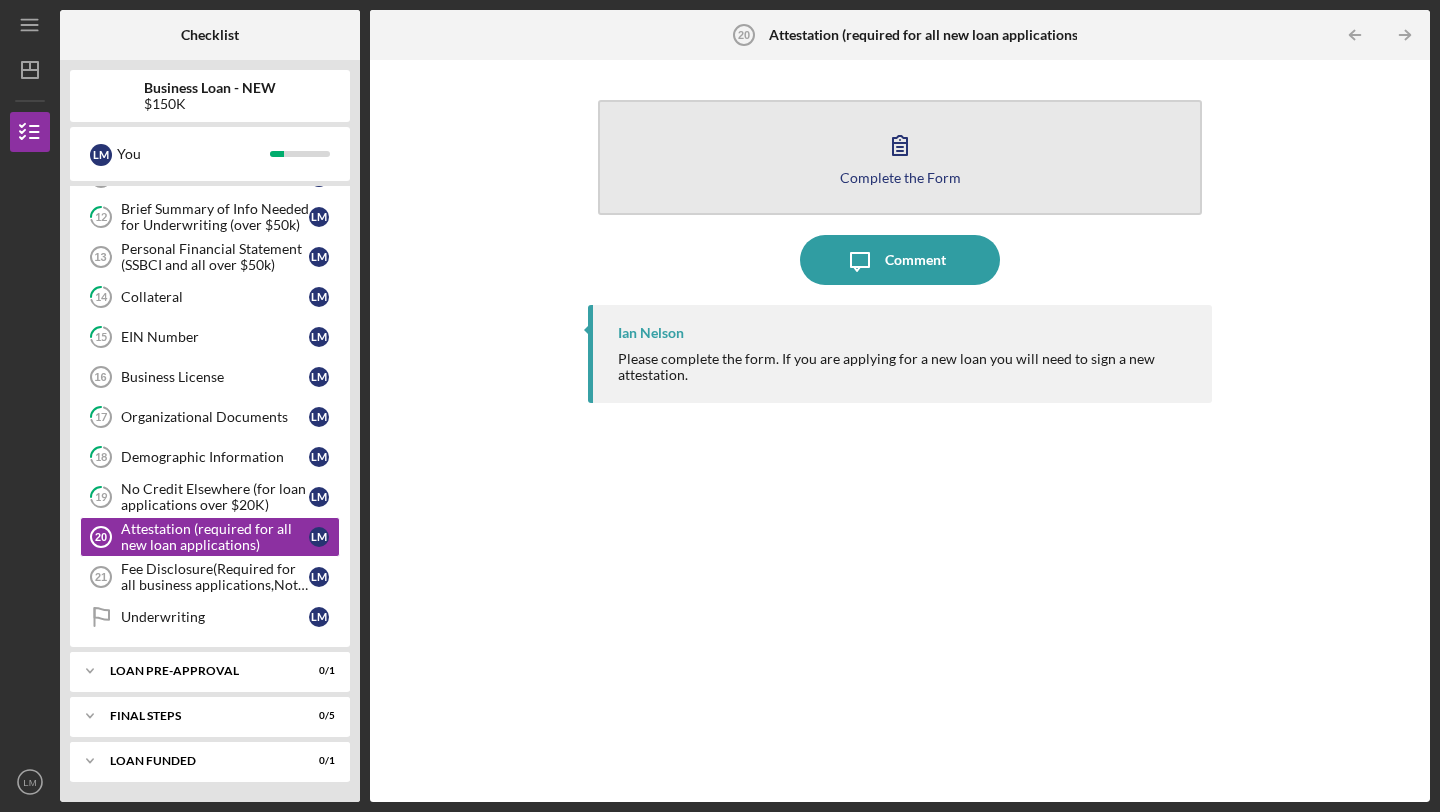 click on "Complete the Form Form" at bounding box center (900, 157) 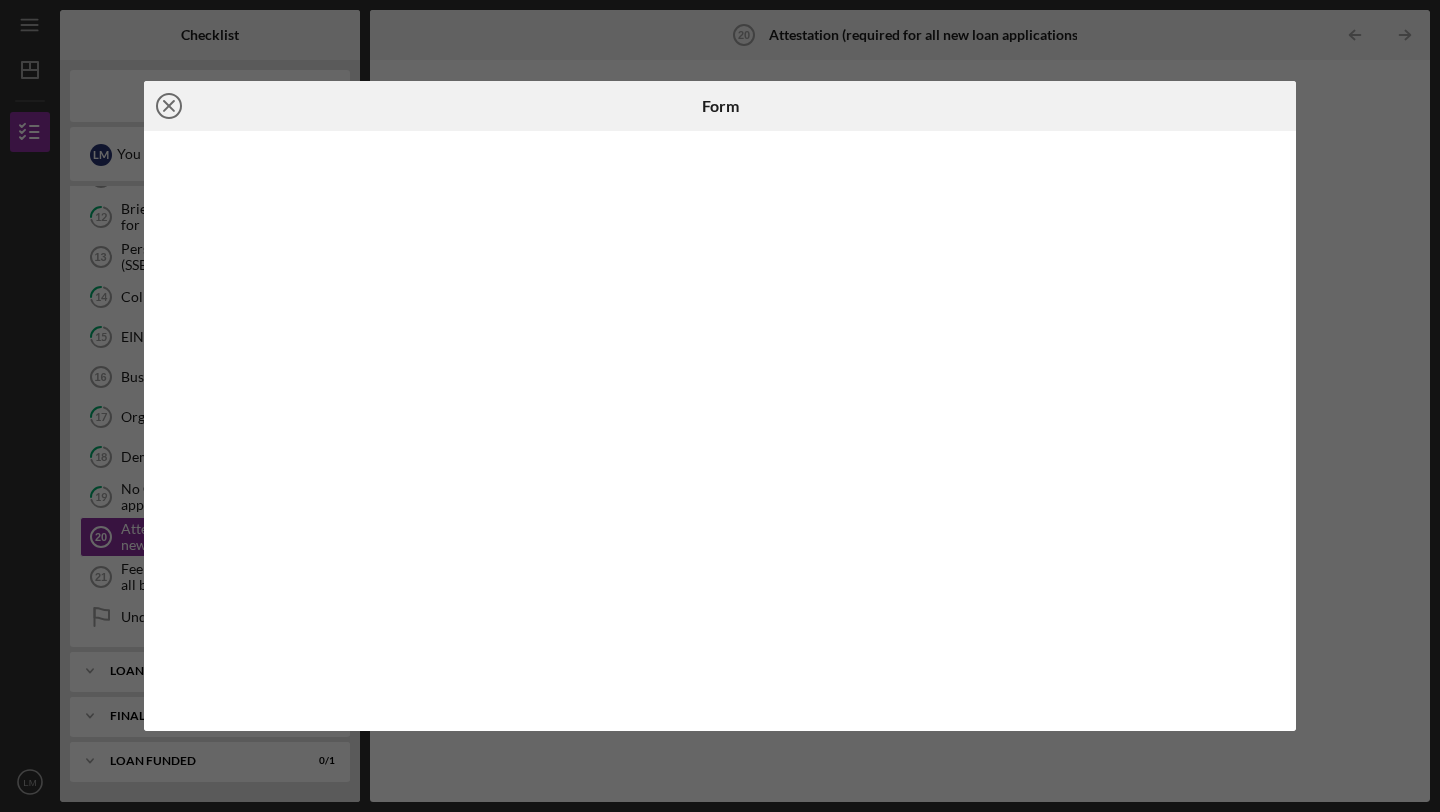 click 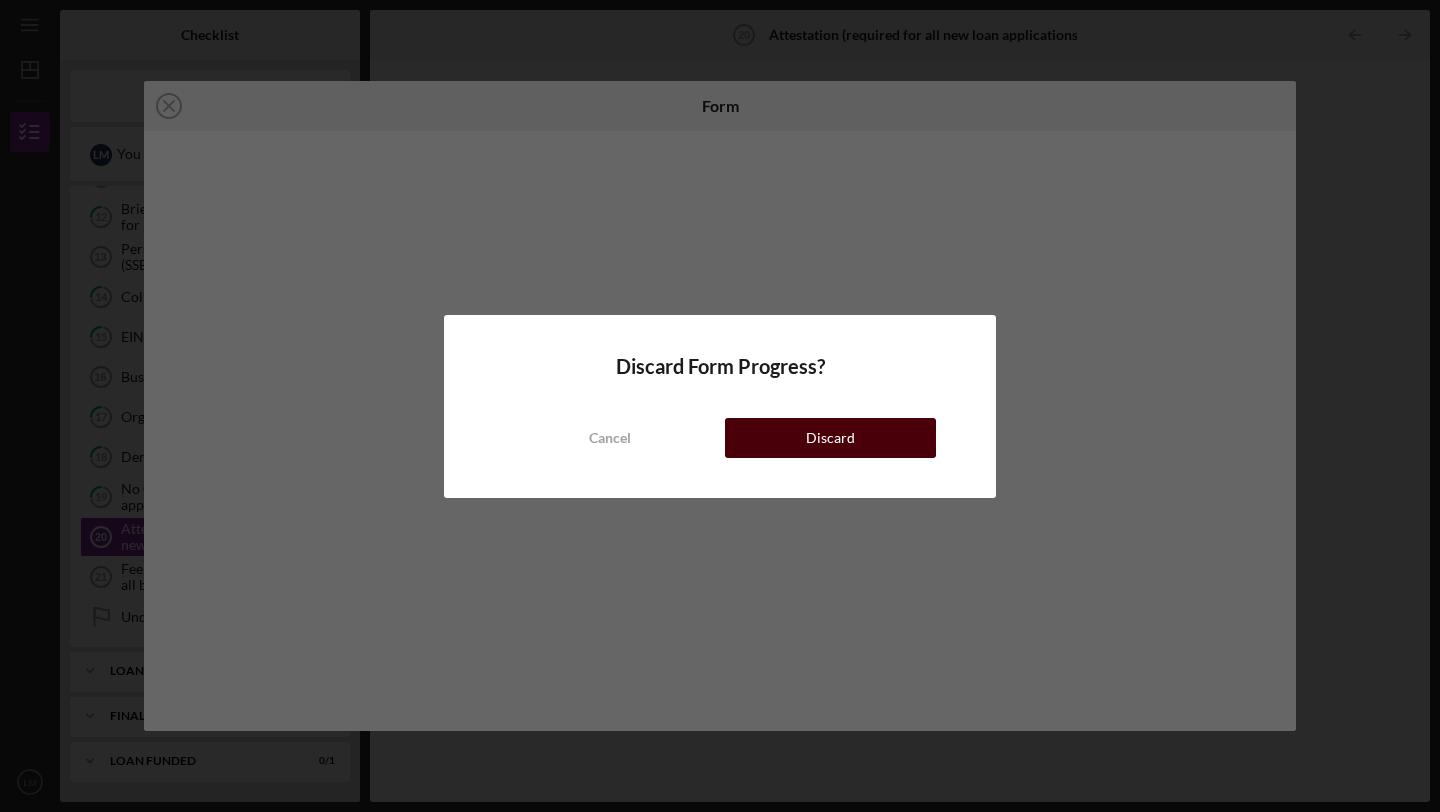 click on "Discard" at bounding box center (830, 438) 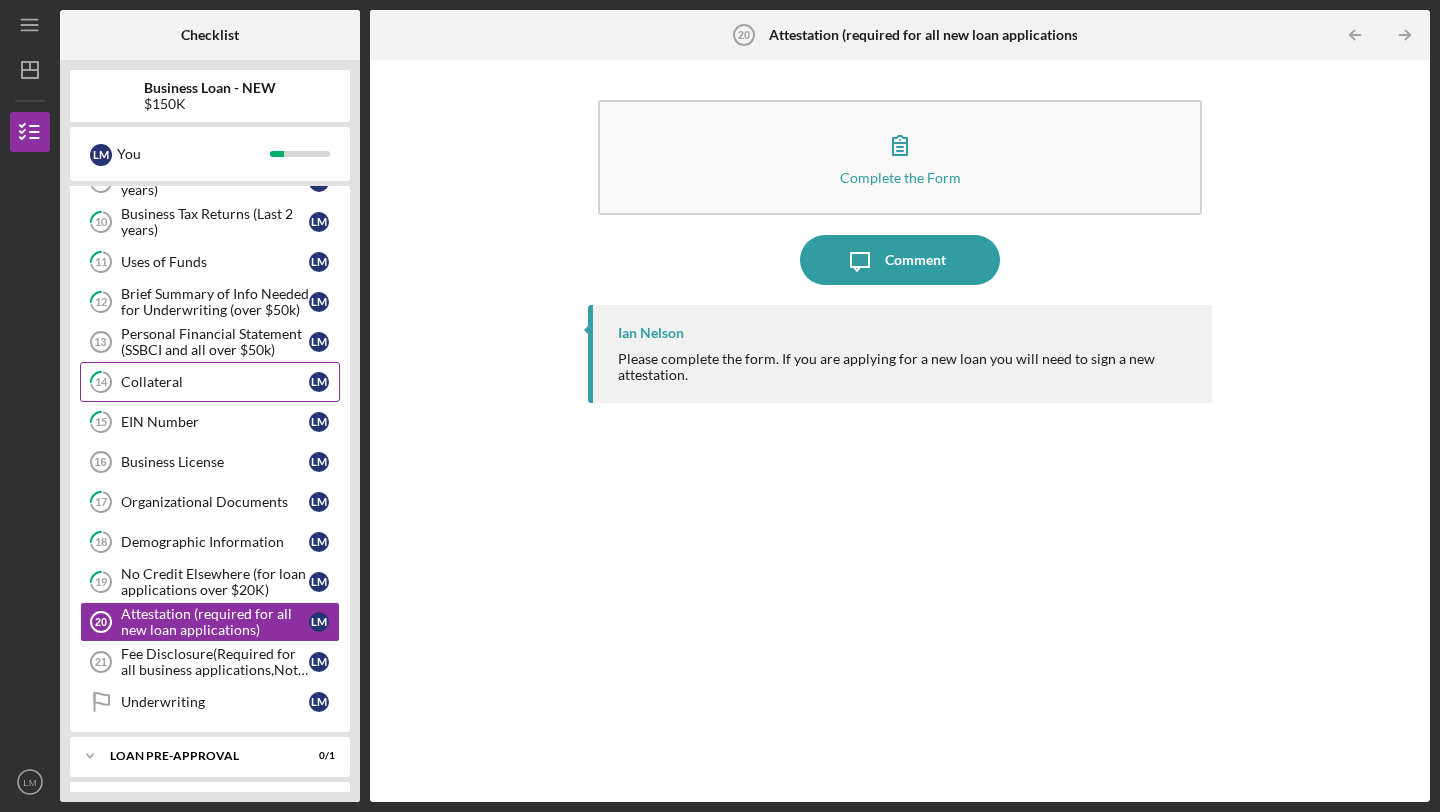 scroll, scrollTop: 269, scrollLeft: 0, axis: vertical 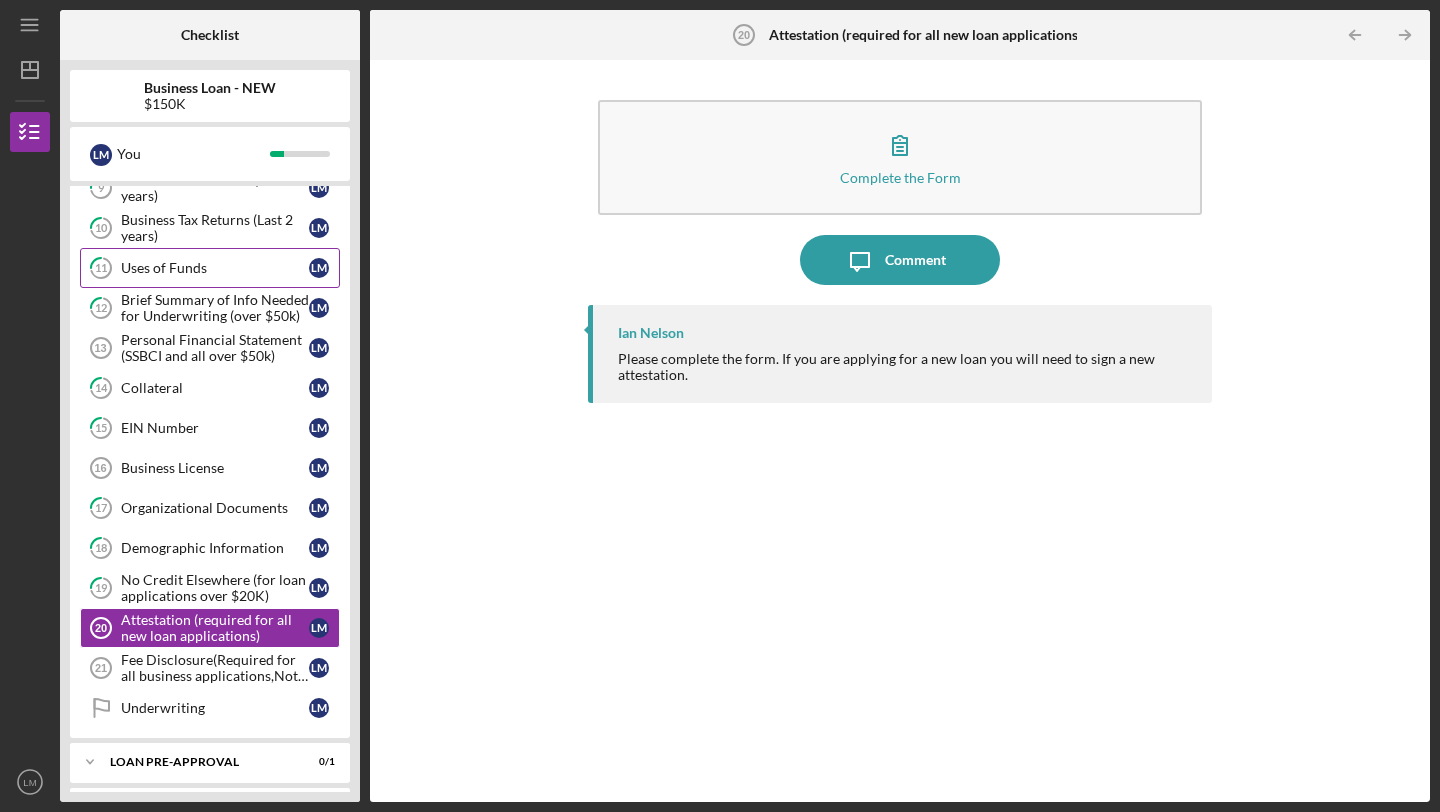 click on "Uses of Funds" at bounding box center (215, 268) 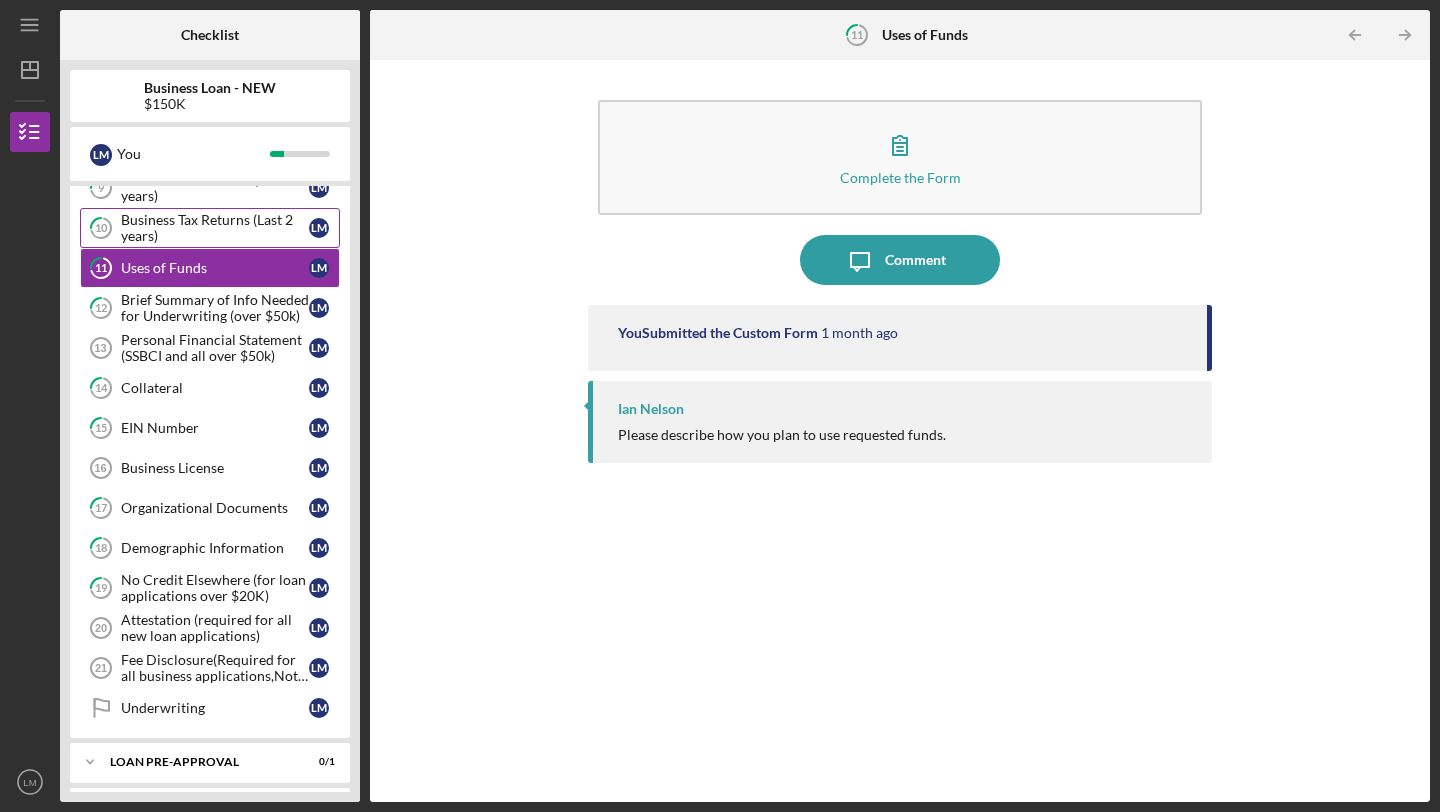 click on "Business Tax Returns (Last 2 years)" at bounding box center (215, 228) 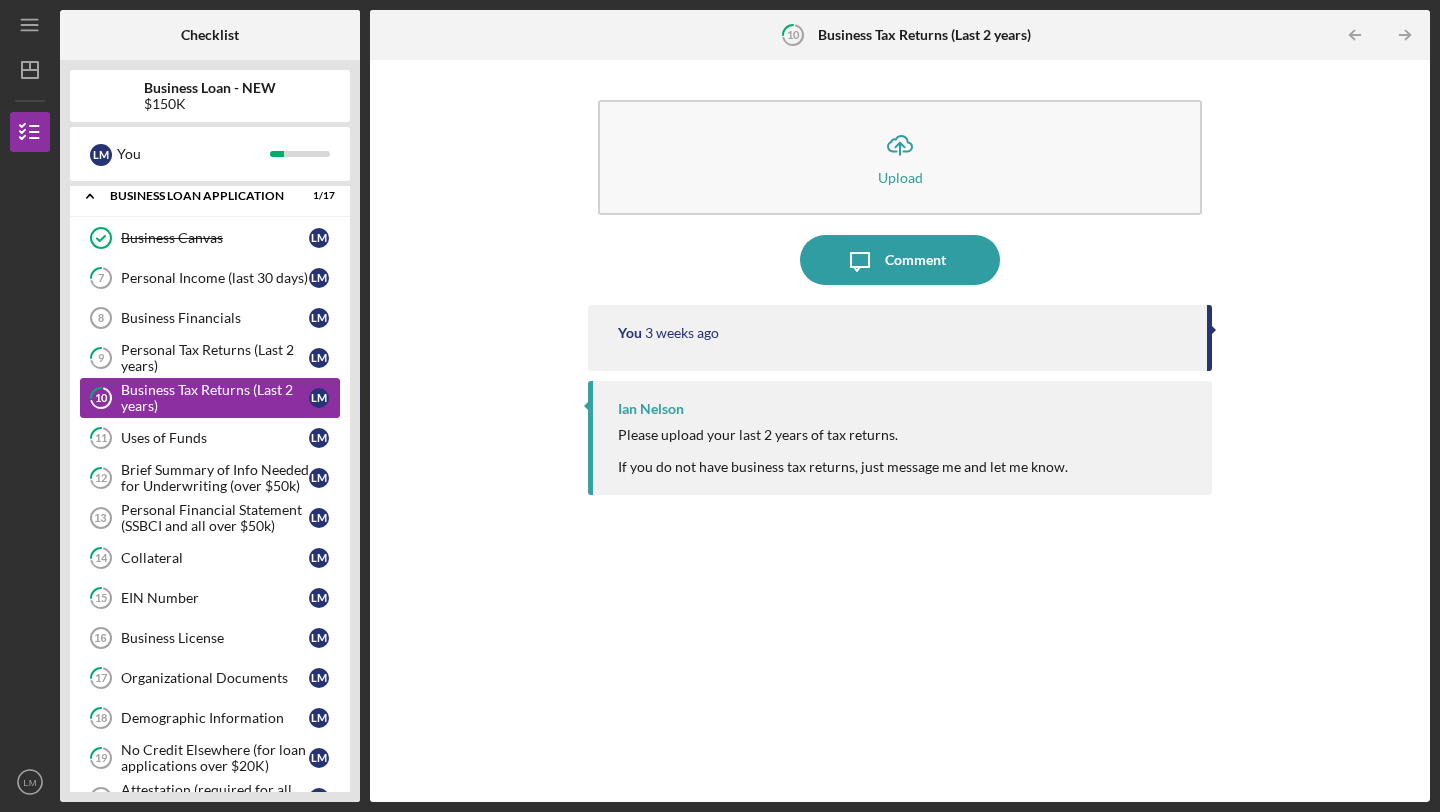 scroll, scrollTop: 0, scrollLeft: 0, axis: both 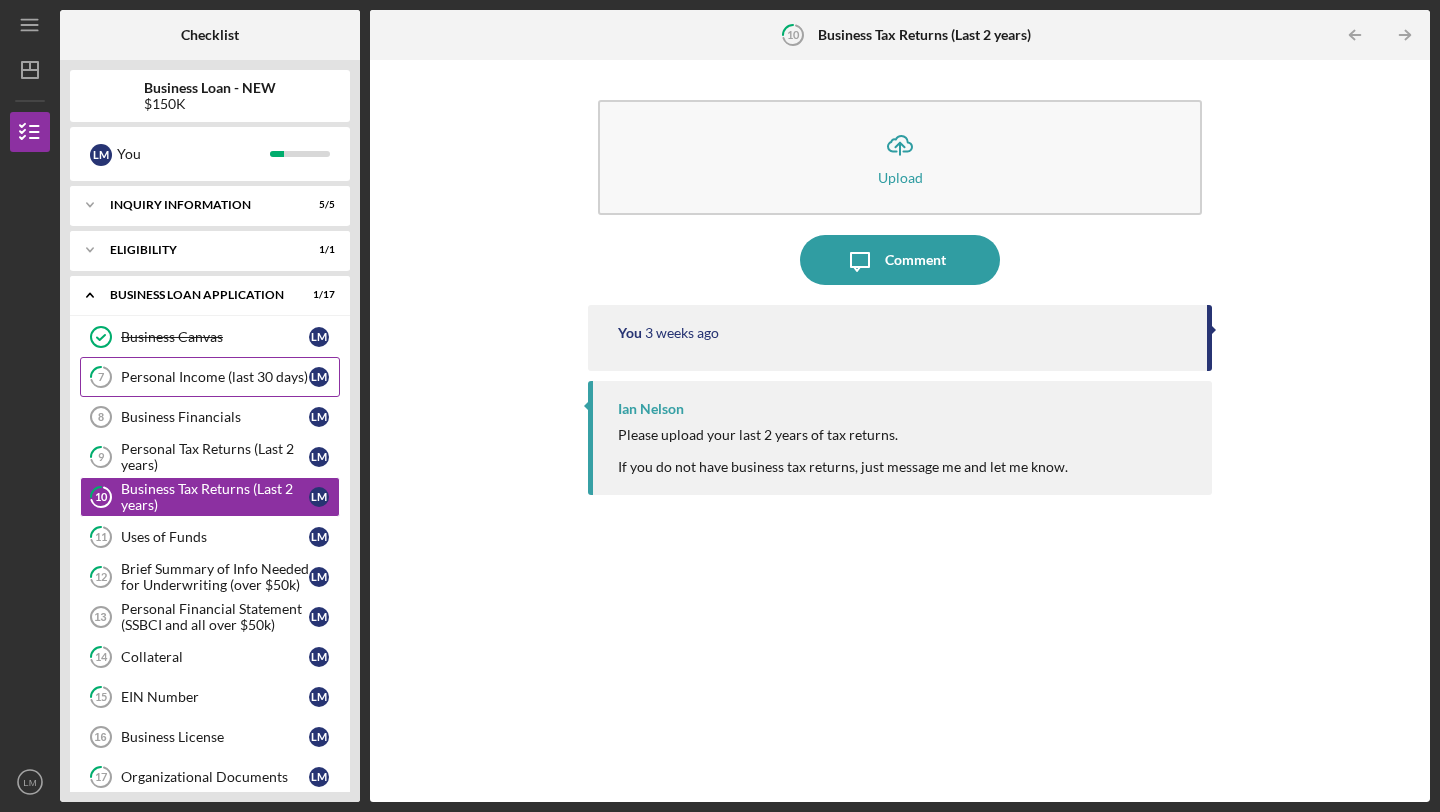 click on "Personal Income (last 30 days)" at bounding box center [215, 377] 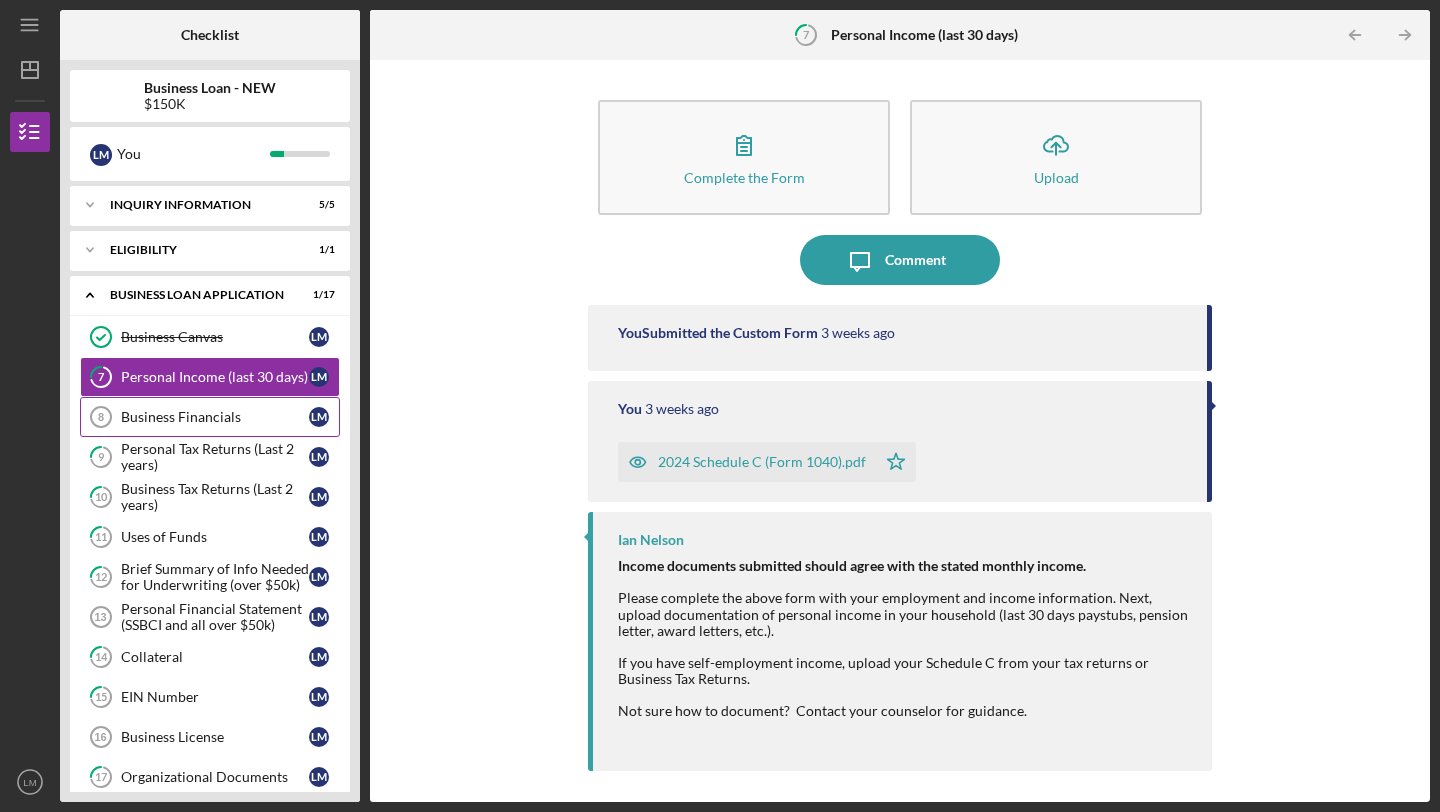 click on "Business Financials" at bounding box center [215, 417] 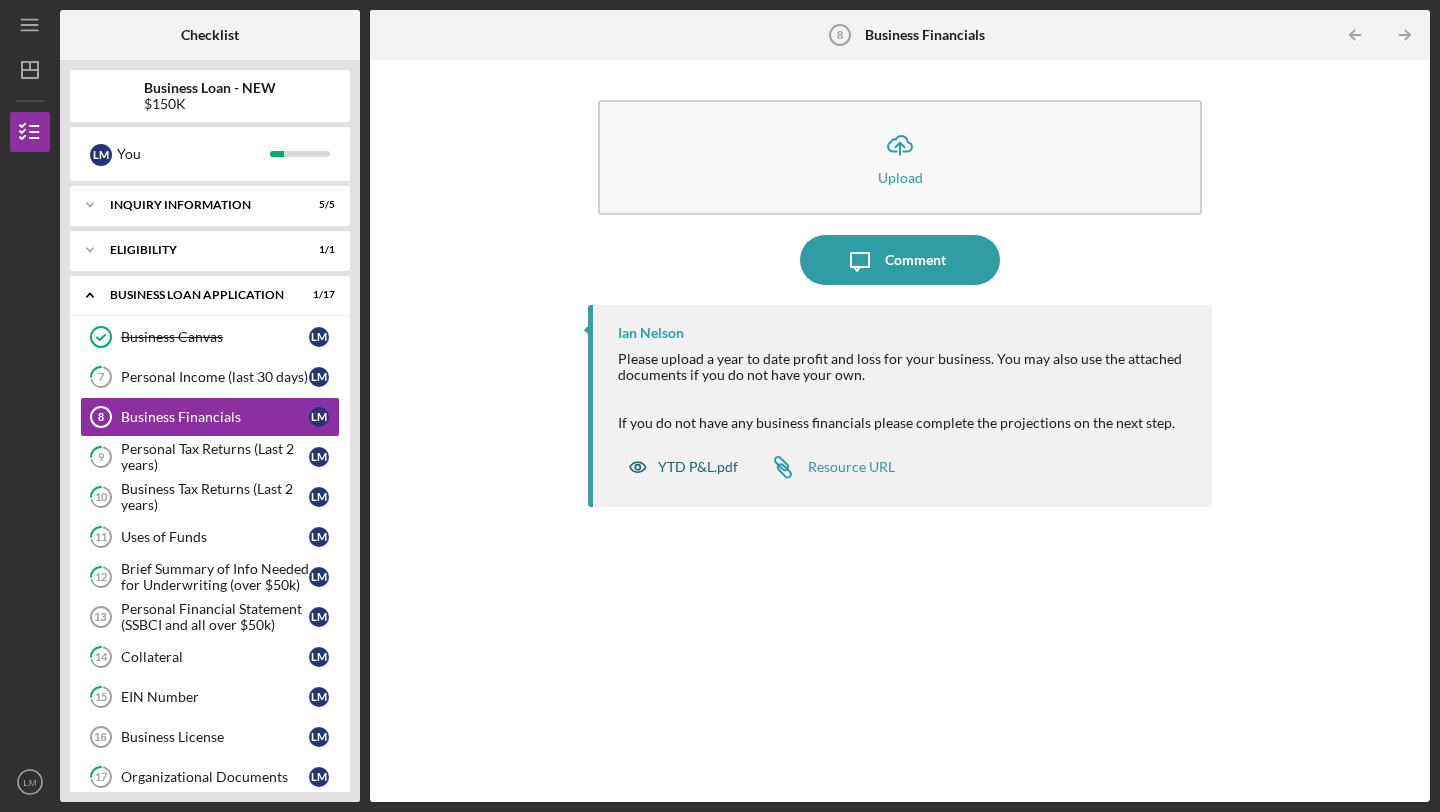 click on "YTD P&L.pdf" at bounding box center (698, 467) 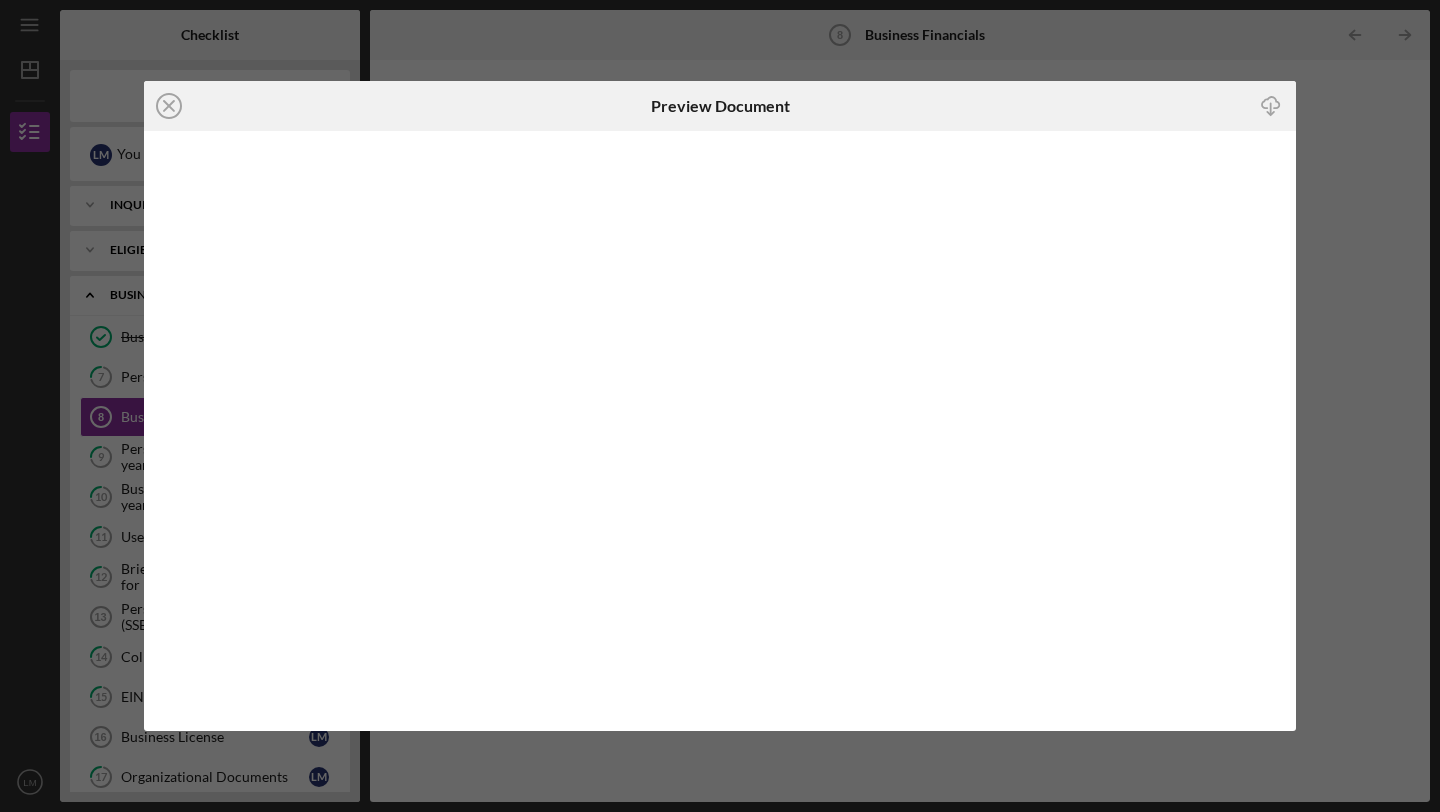click on "Icon/Download" 